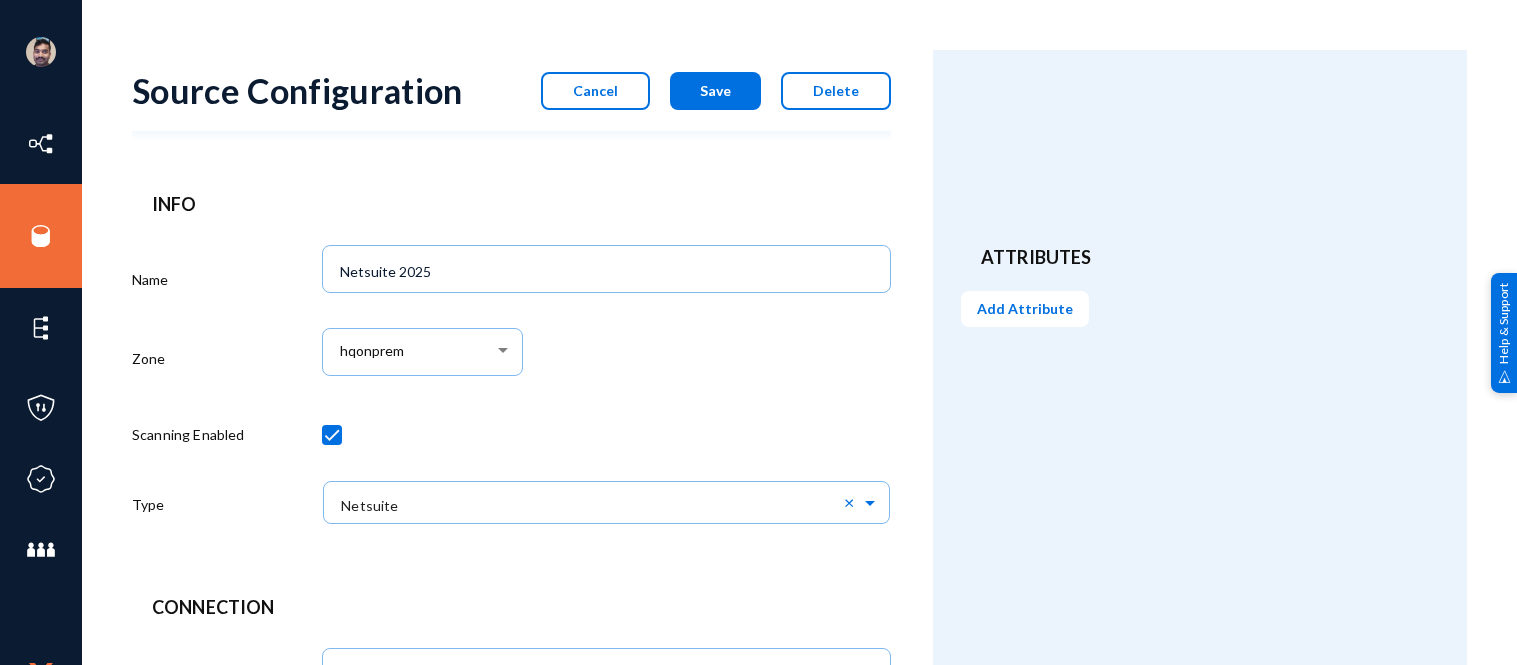 scroll, scrollTop: 0, scrollLeft: 0, axis: both 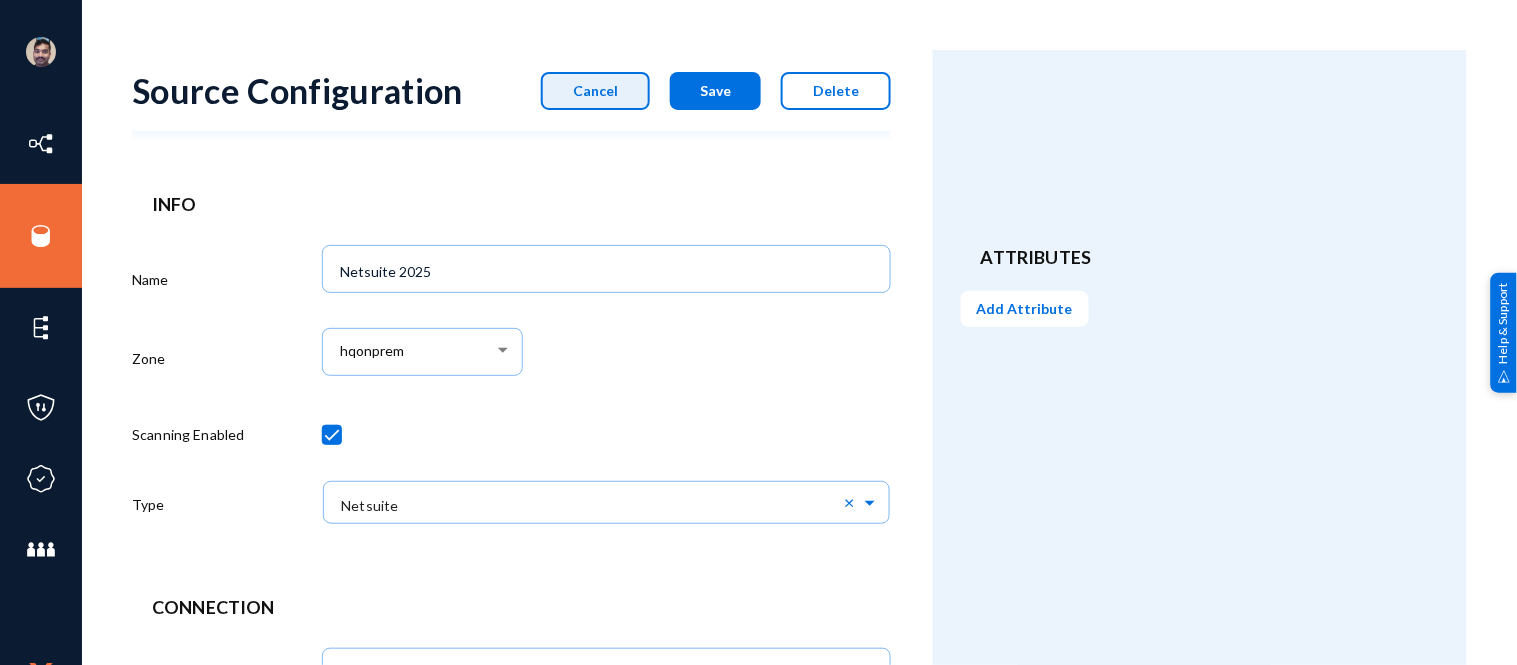 click on "Cancel" 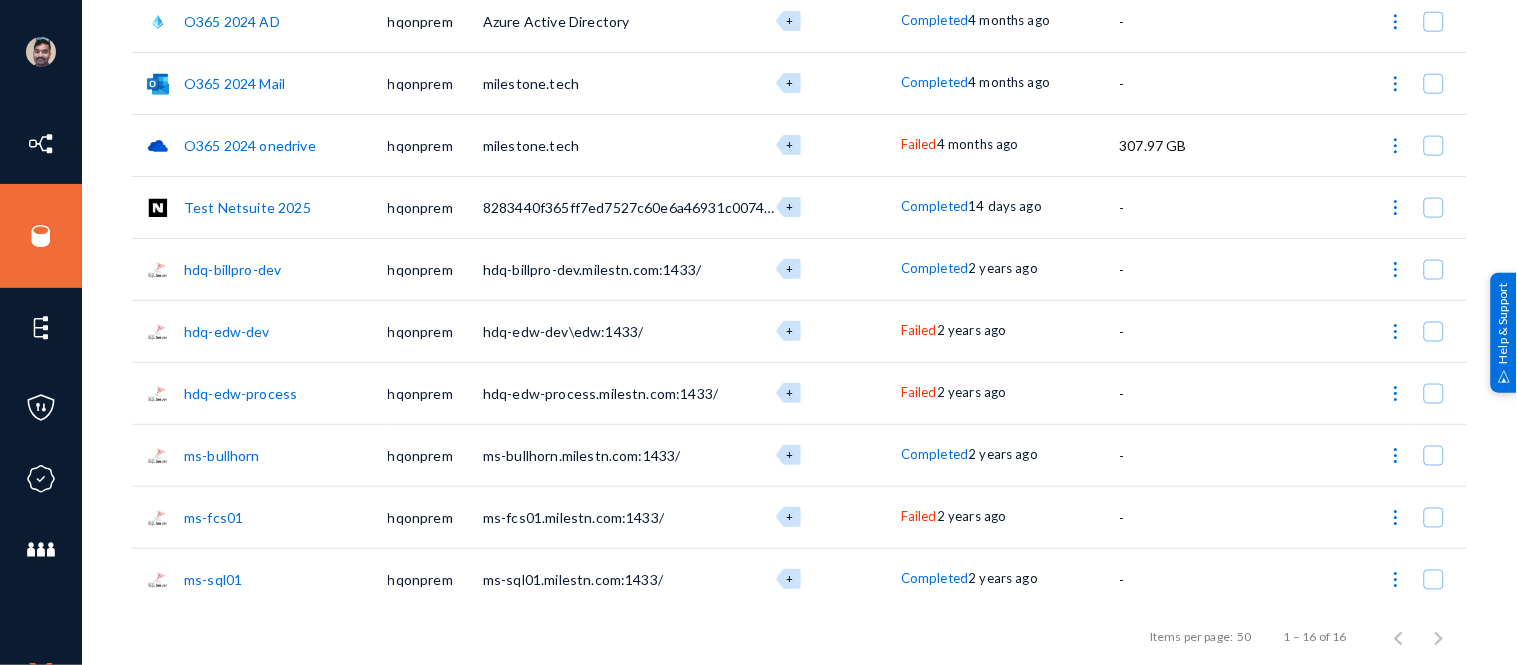 scroll, scrollTop: 0, scrollLeft: 0, axis: both 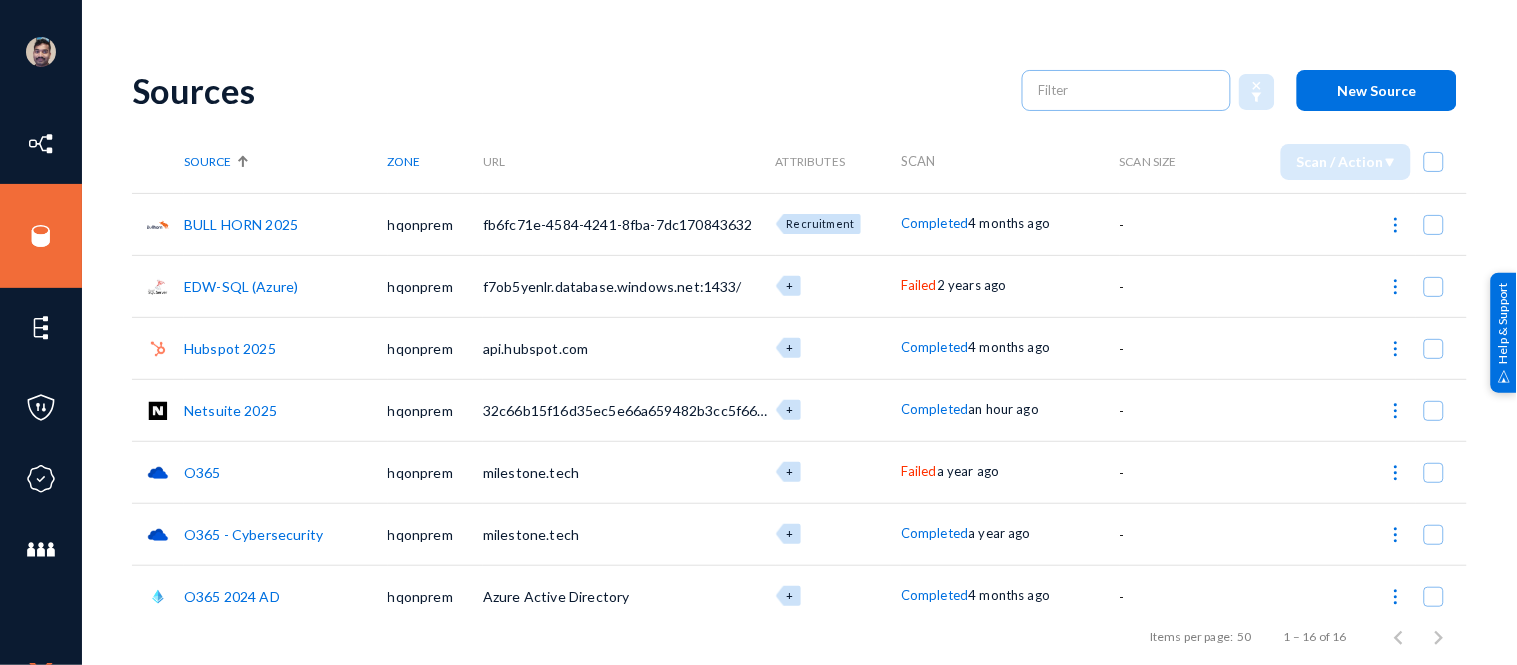 click on "New Source" 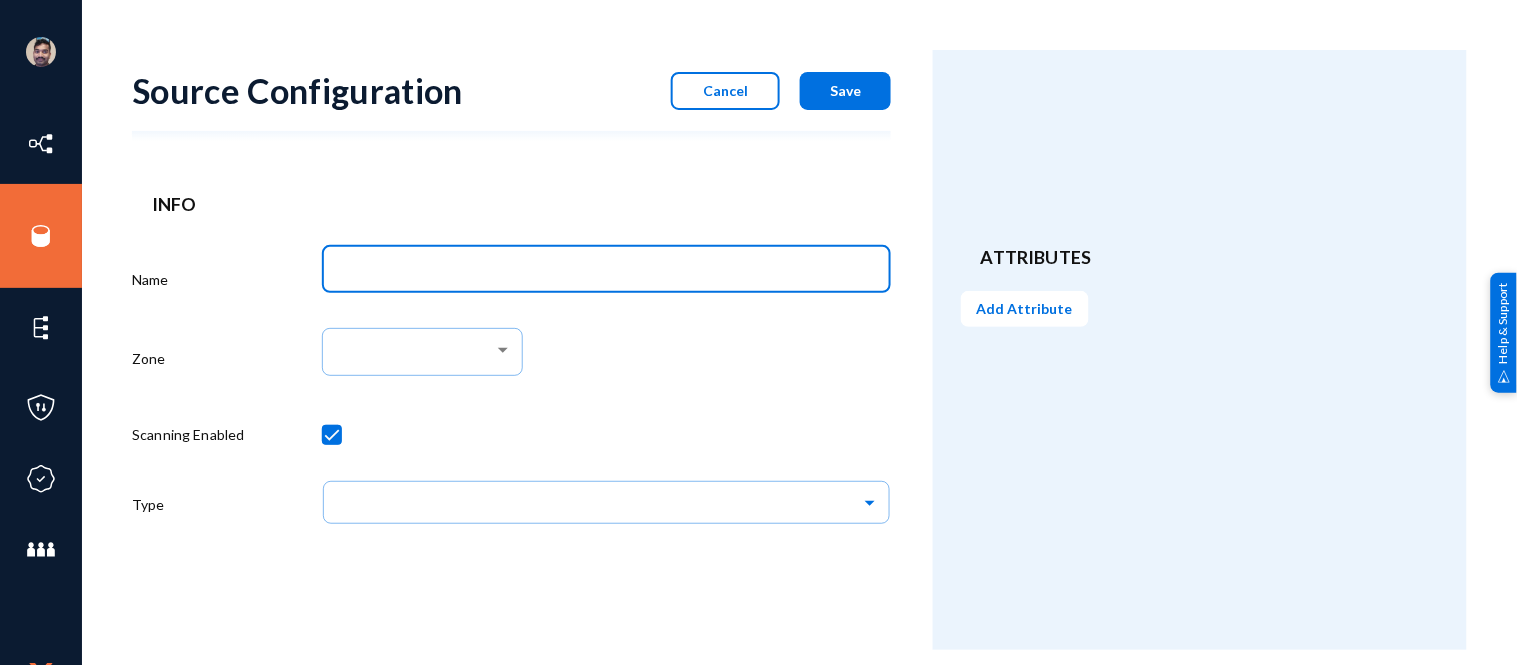 click on "Name" at bounding box center [610, 272] 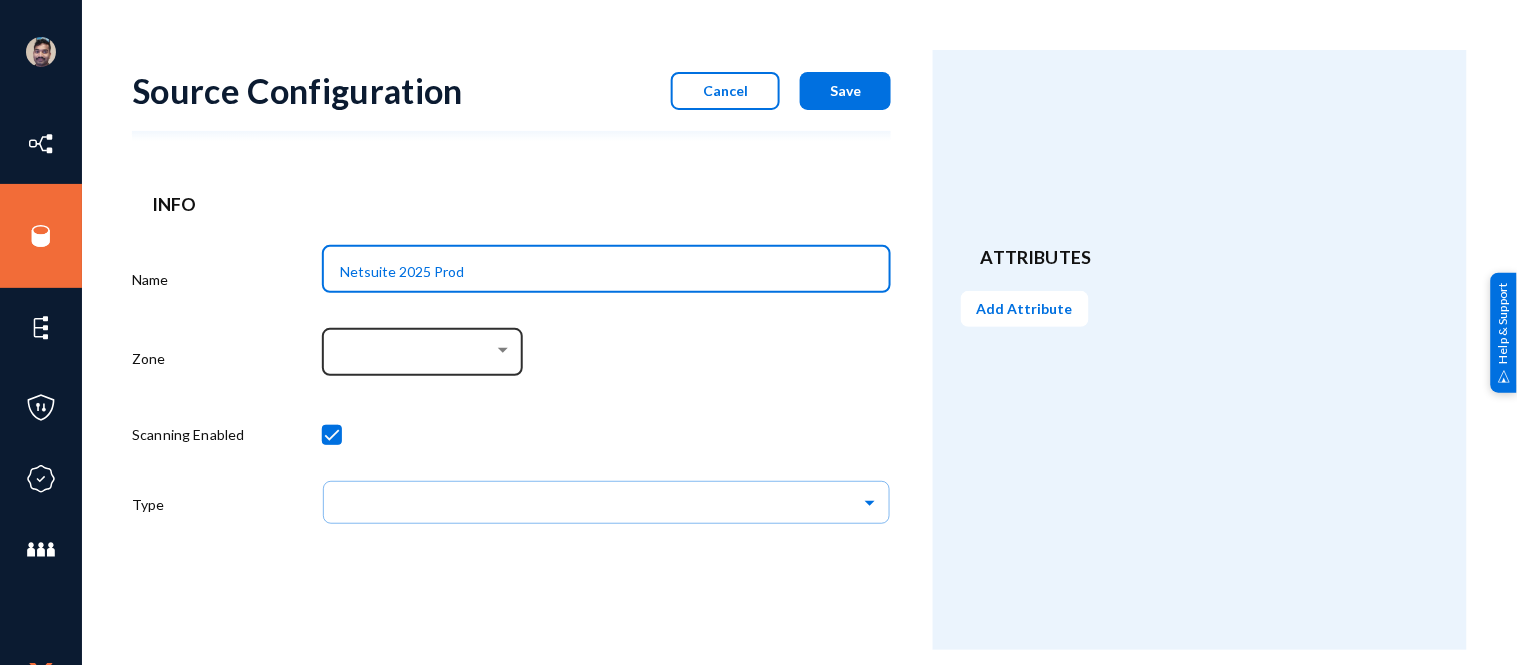 type on "Netsuite 2025 Prod" 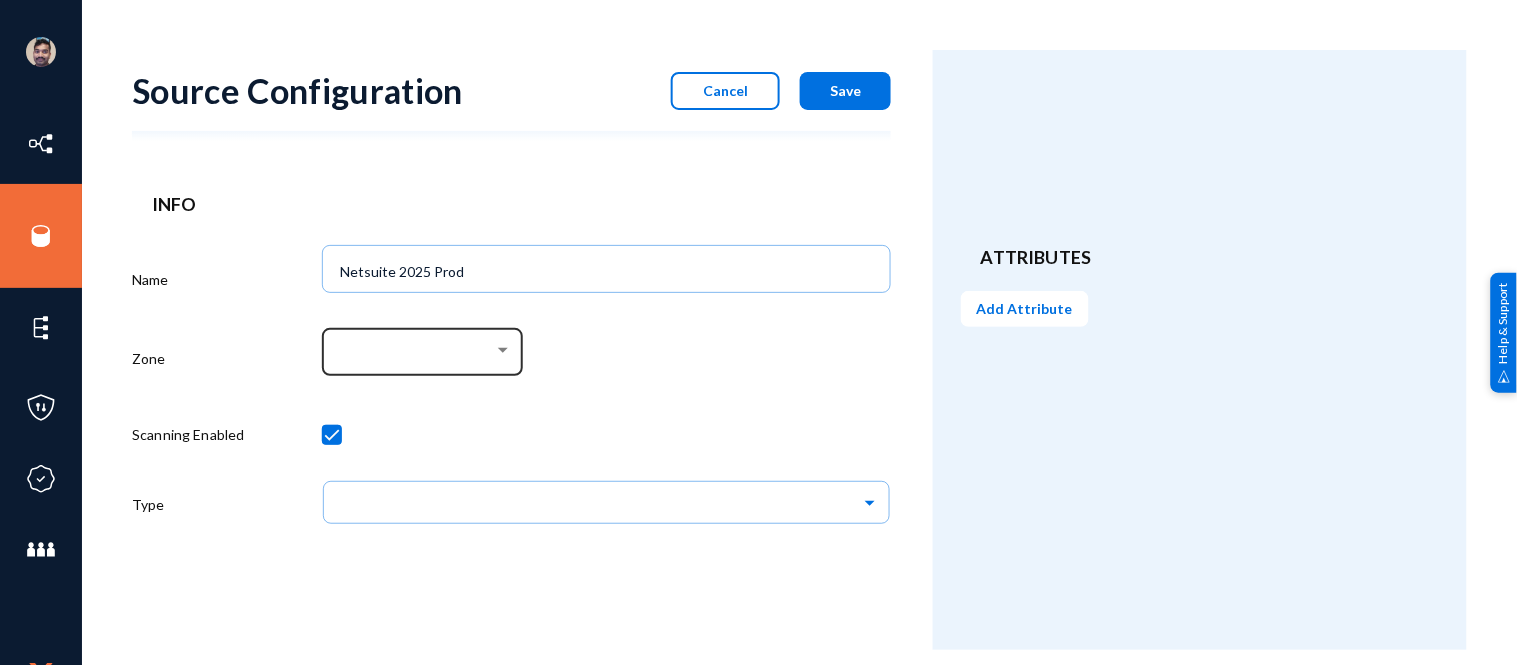 click 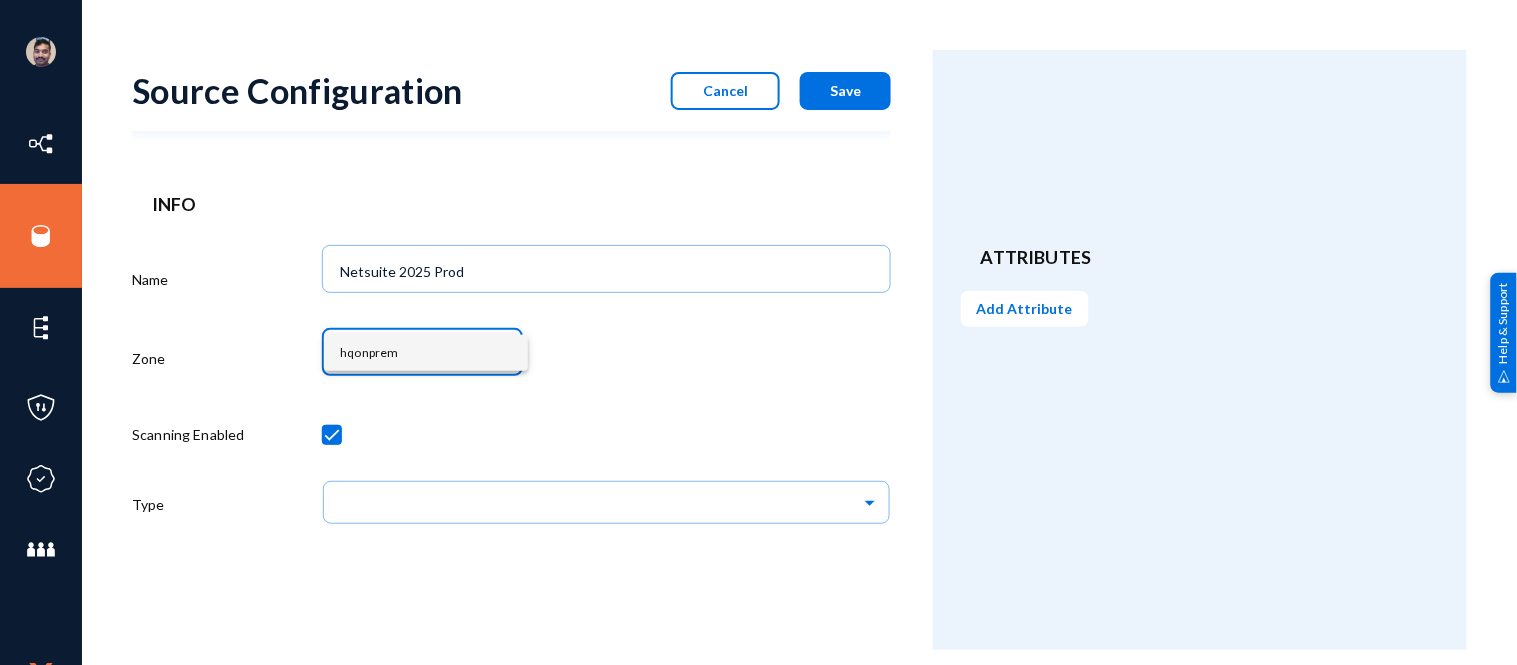 click on "hqonprem" at bounding box center (426, 353) 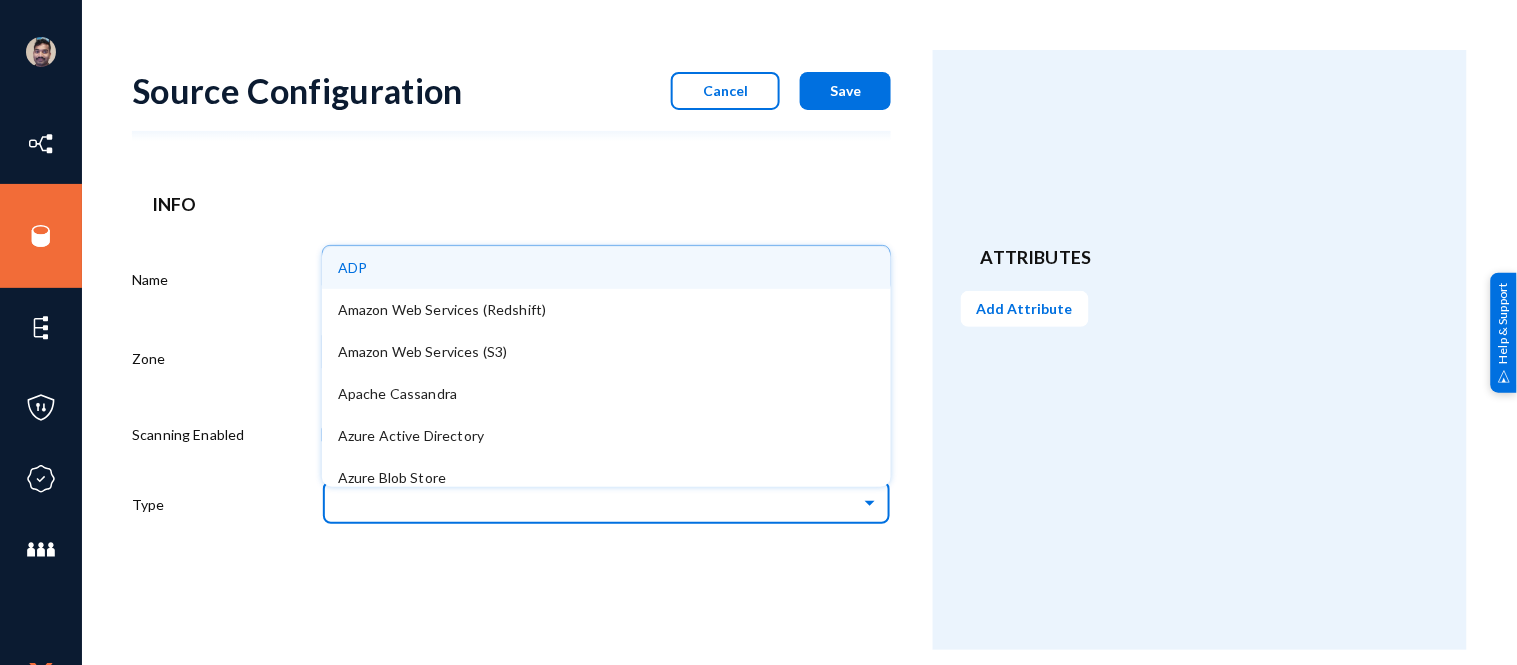 click 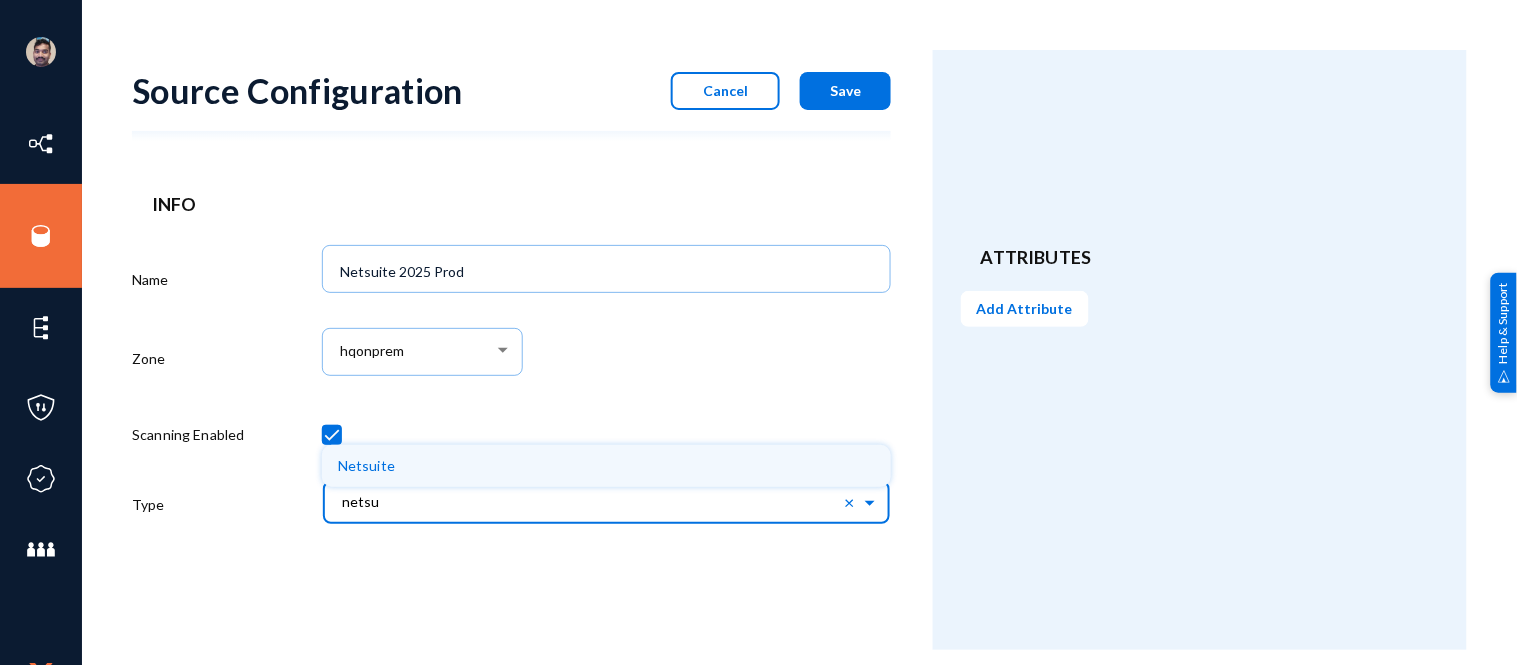type on "netsui" 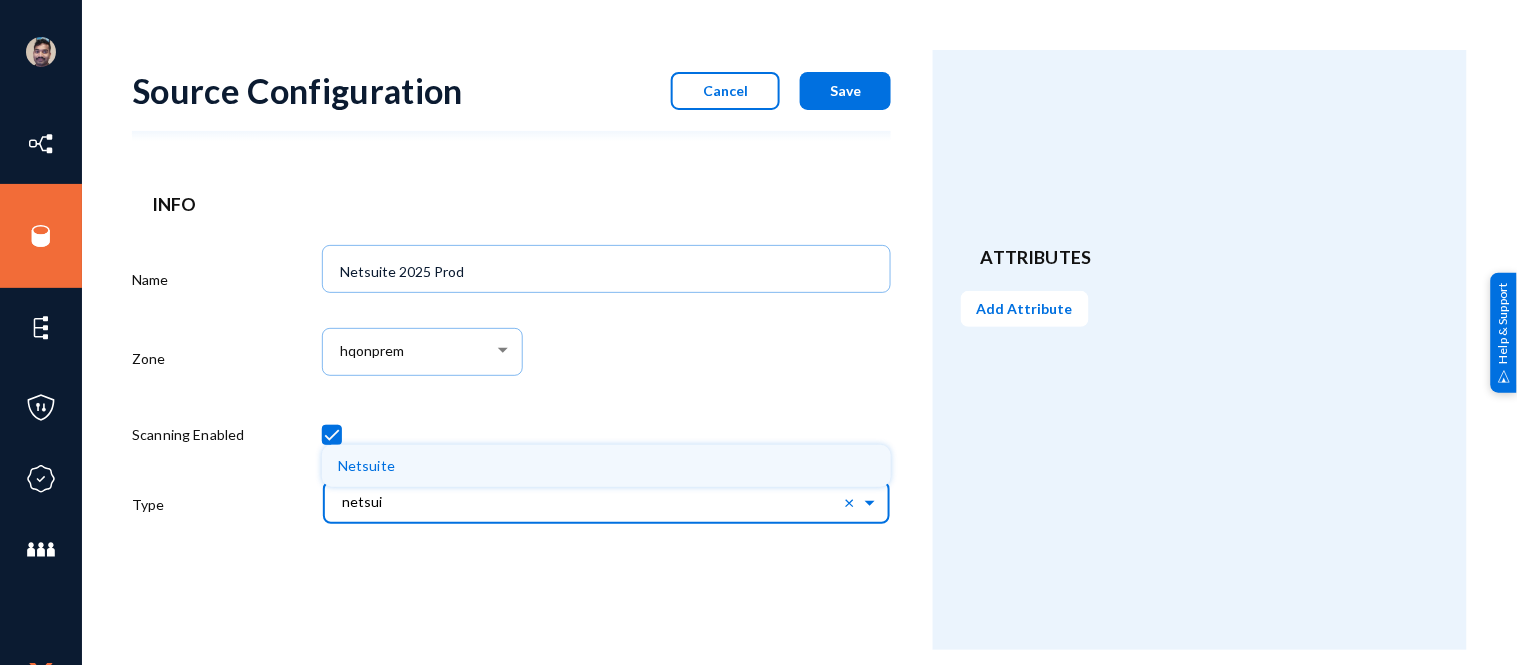 click on "Netsuite" at bounding box center (606, 466) 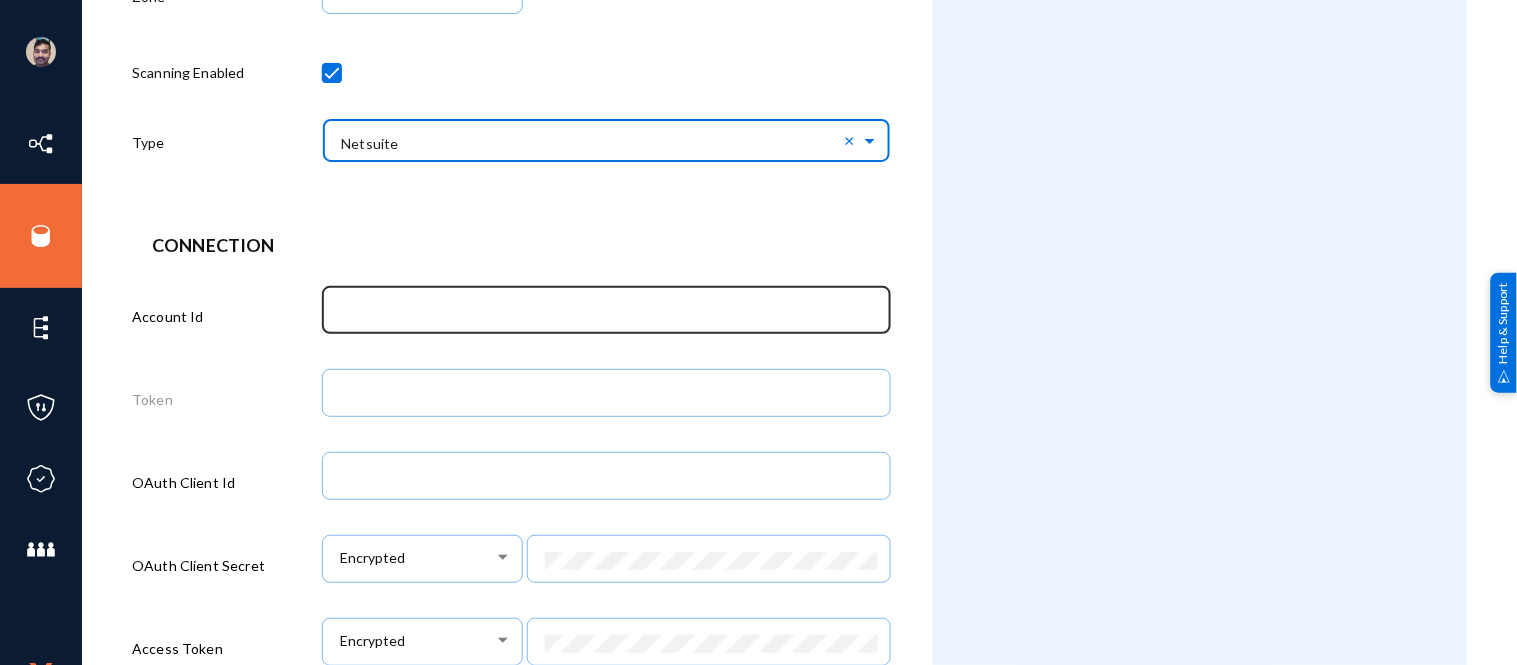 scroll, scrollTop: 367, scrollLeft: 0, axis: vertical 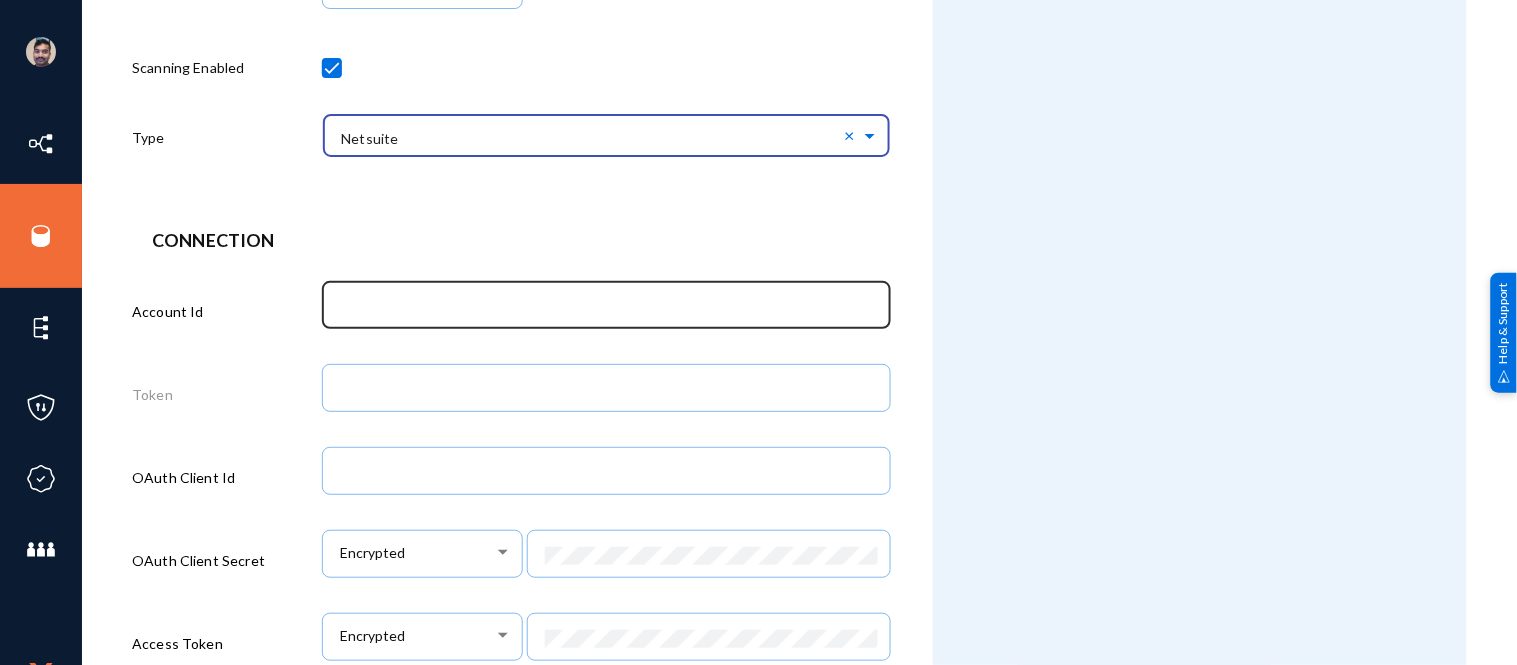 click at bounding box center [610, 307] 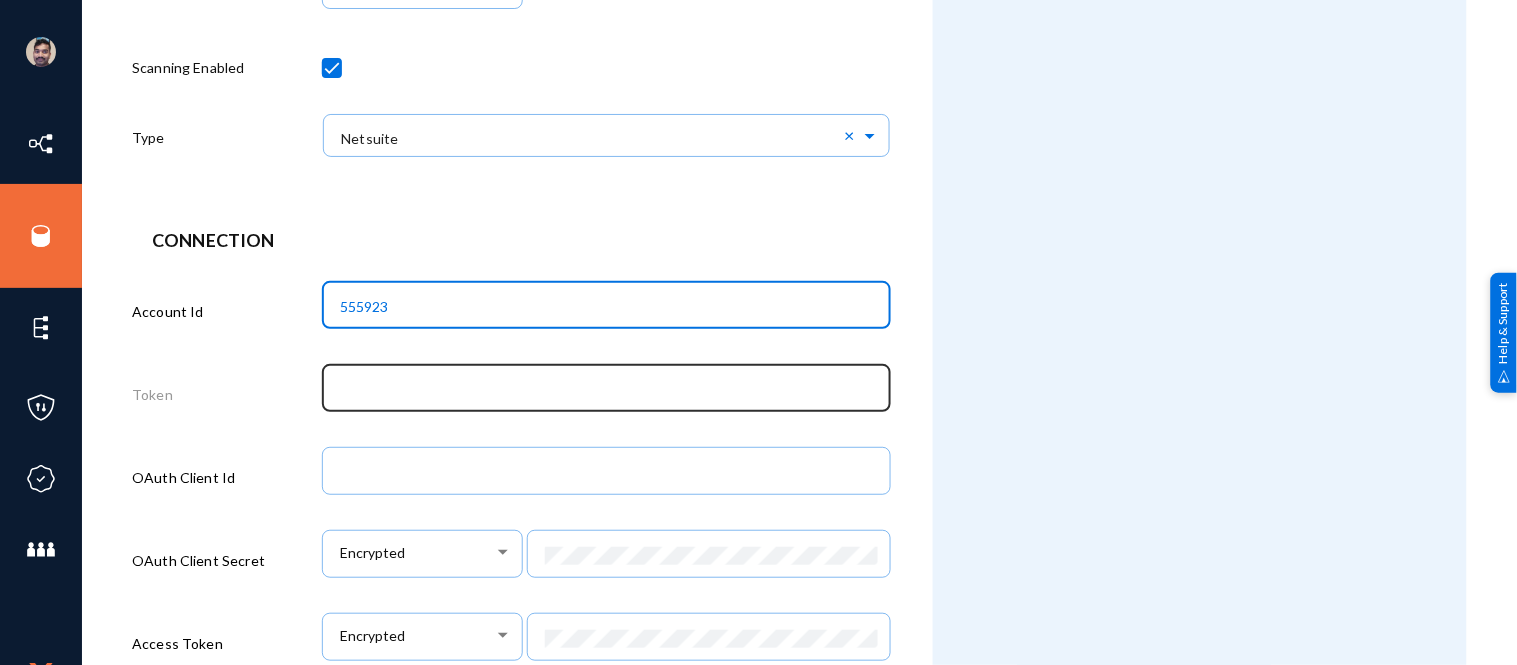 type on "555923" 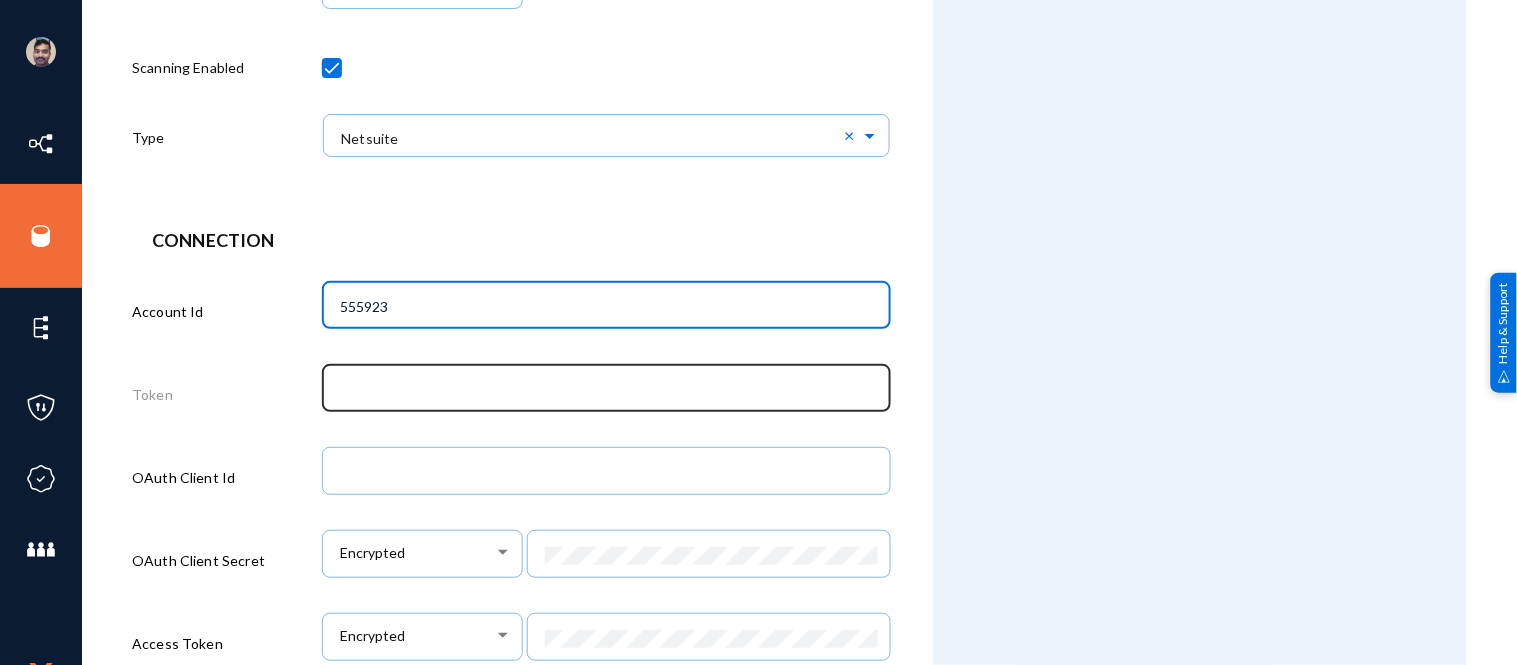 click at bounding box center (610, 390) 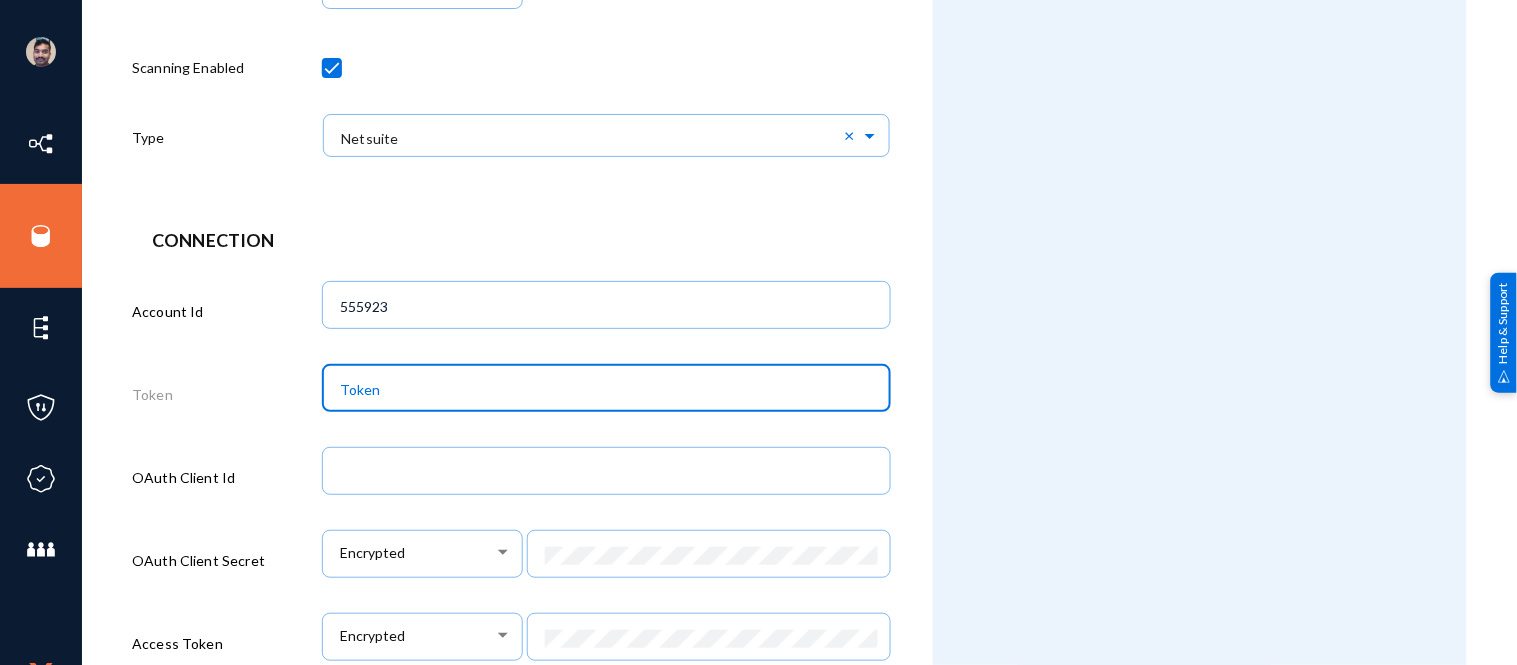 type on "Token" 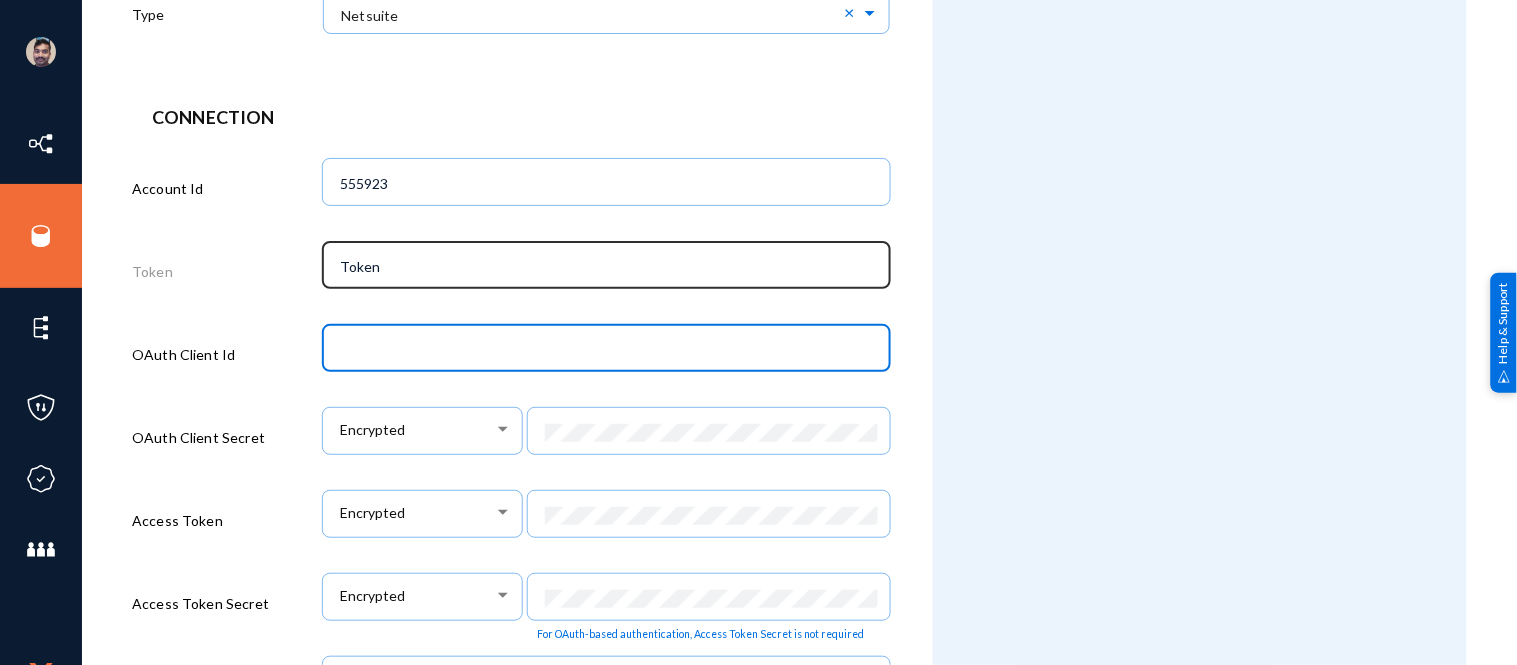 scroll, scrollTop: 491, scrollLeft: 0, axis: vertical 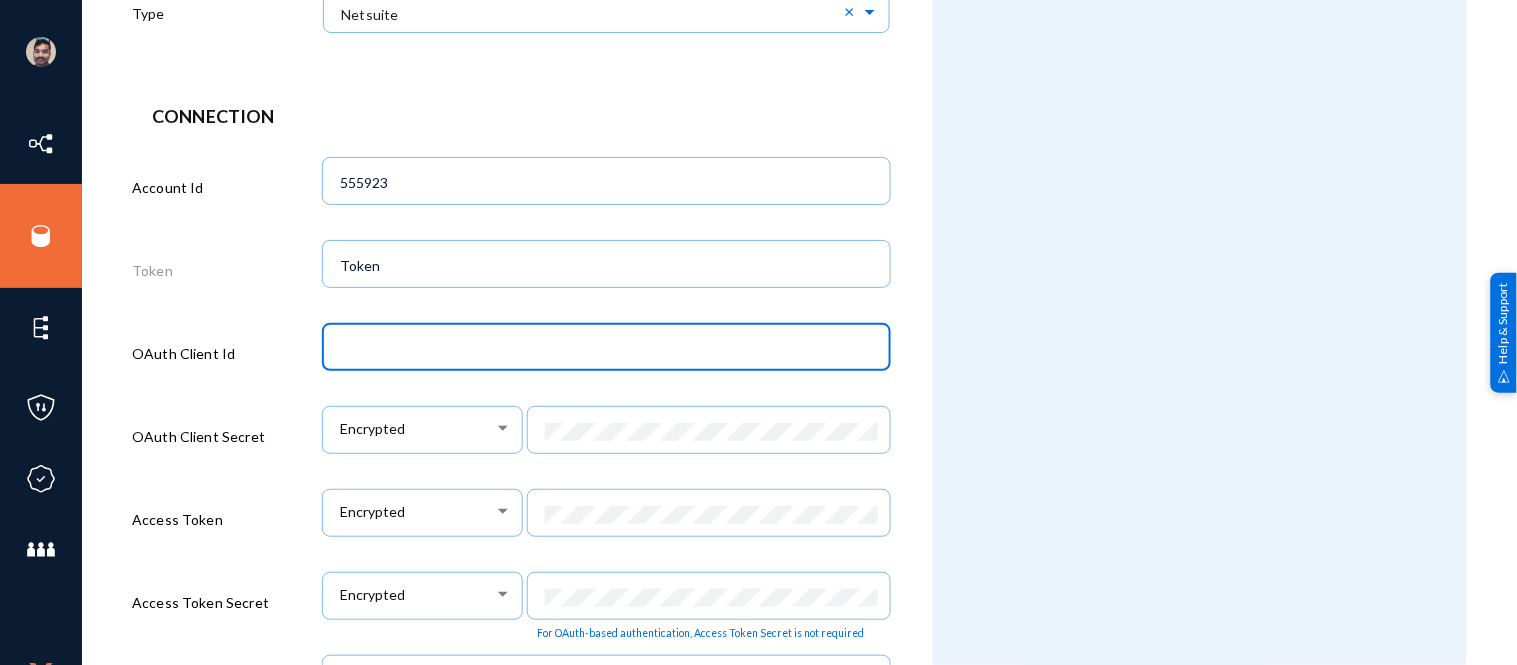 paste on "7e34681ab0c174abfa8468e7f6801ecec3c9396b5fba9bd7f9e5998d4b4f038a" 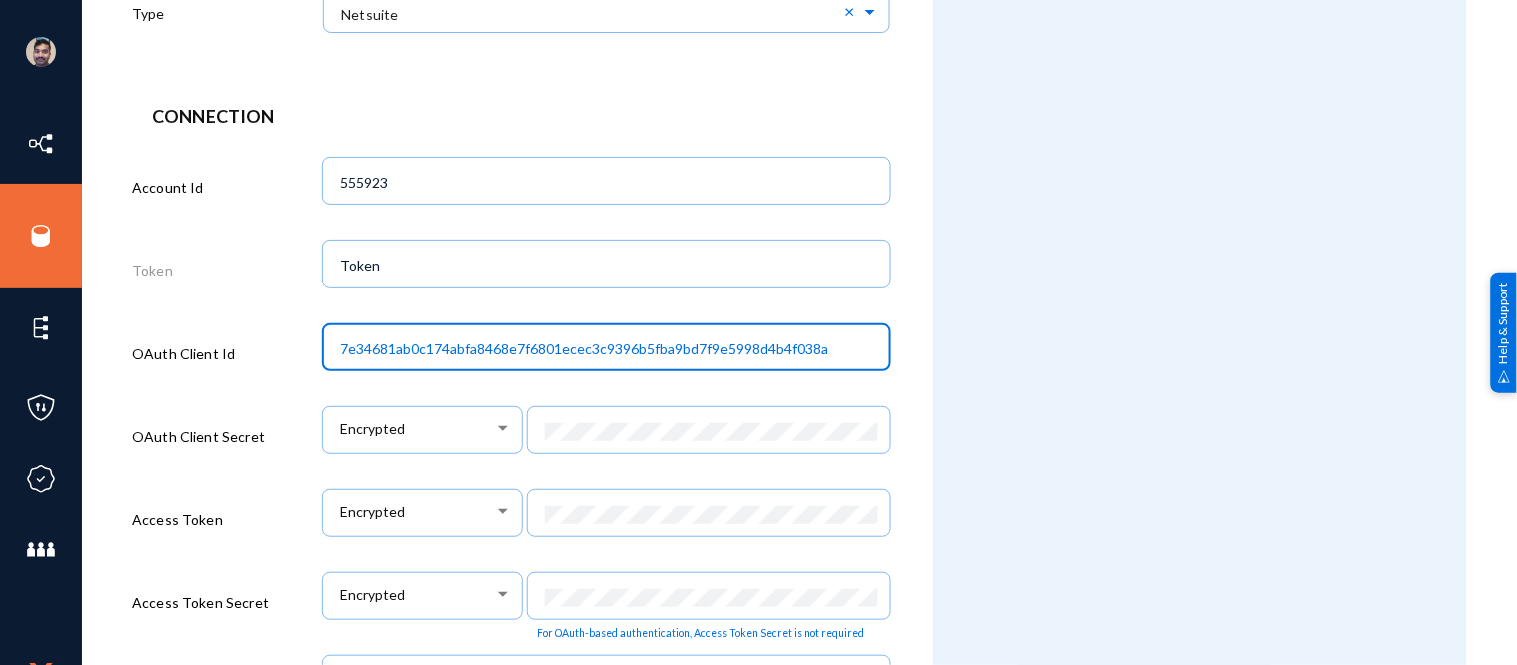 type on "7e34681ab0c174abfa8468e7f6801ecec3c9396b5fba9bd7f9e5998d4b4f038a" 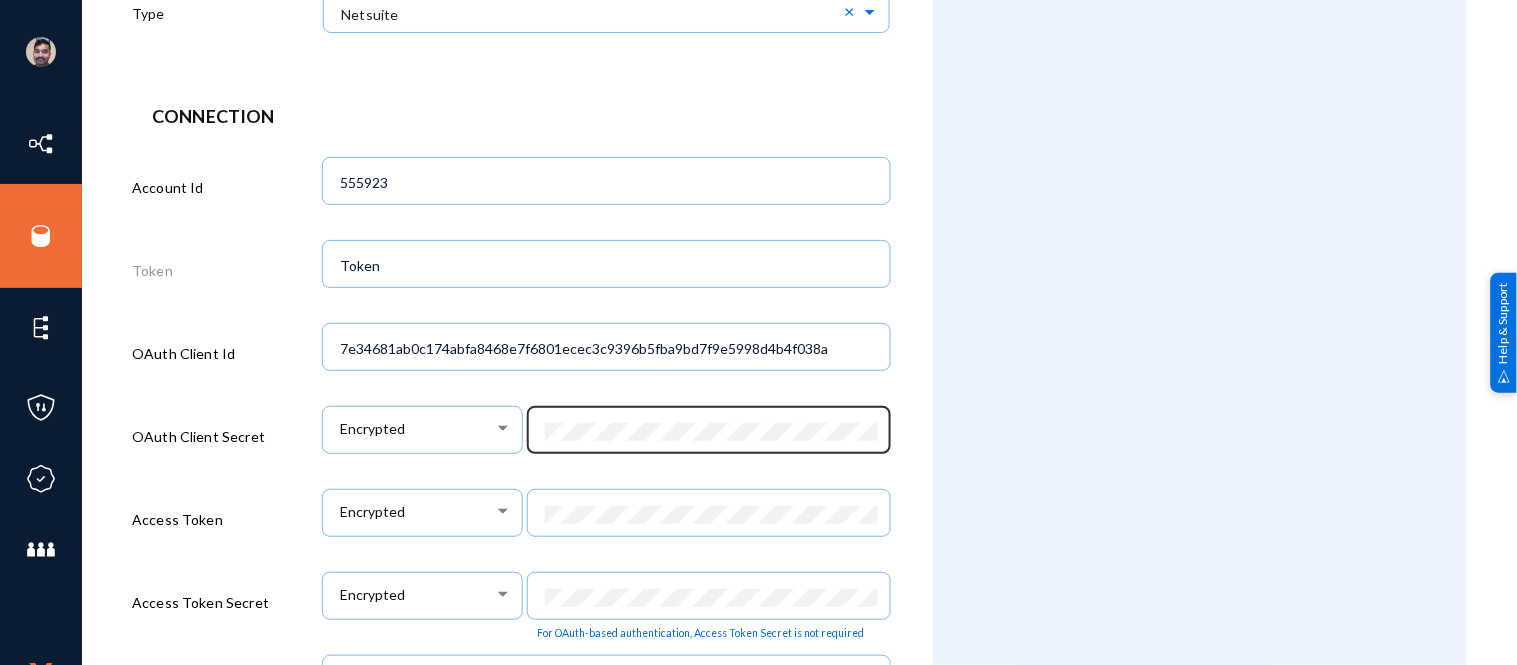 click 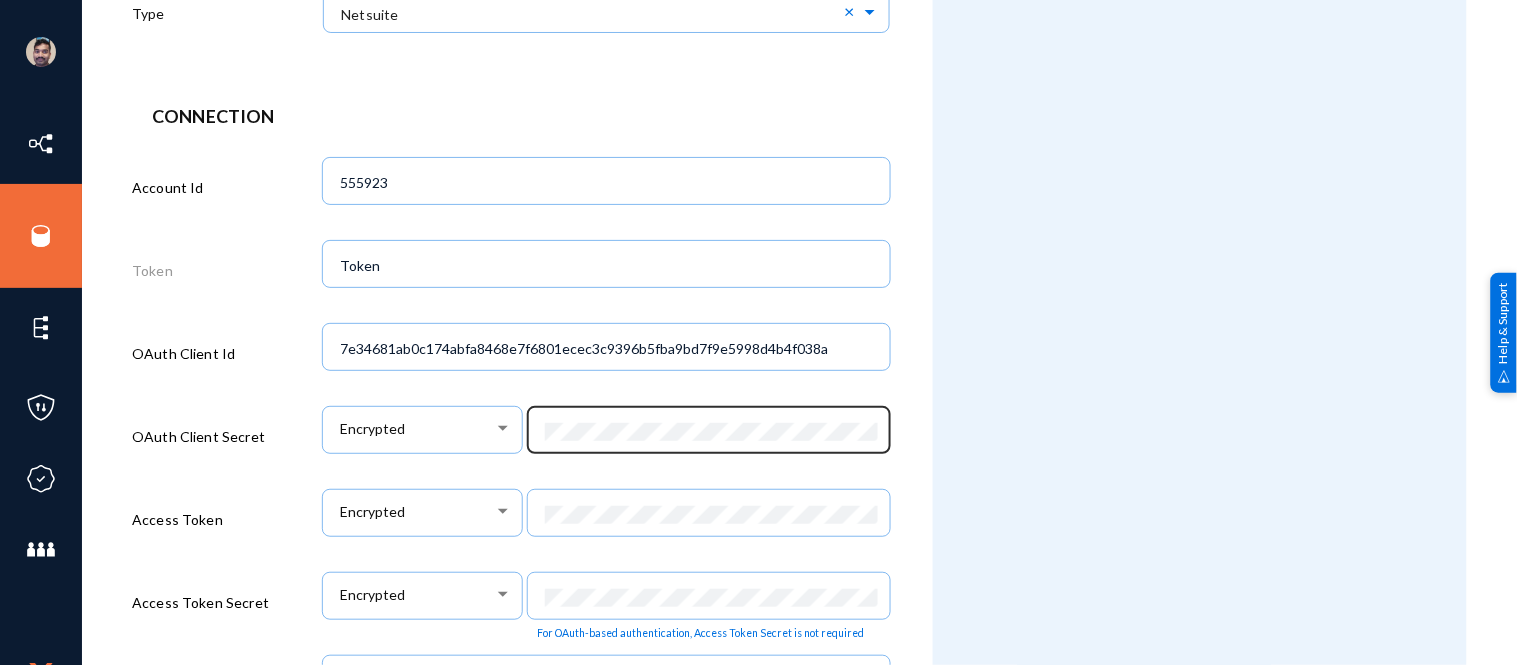 scroll, scrollTop: 0, scrollLeft: 0, axis: both 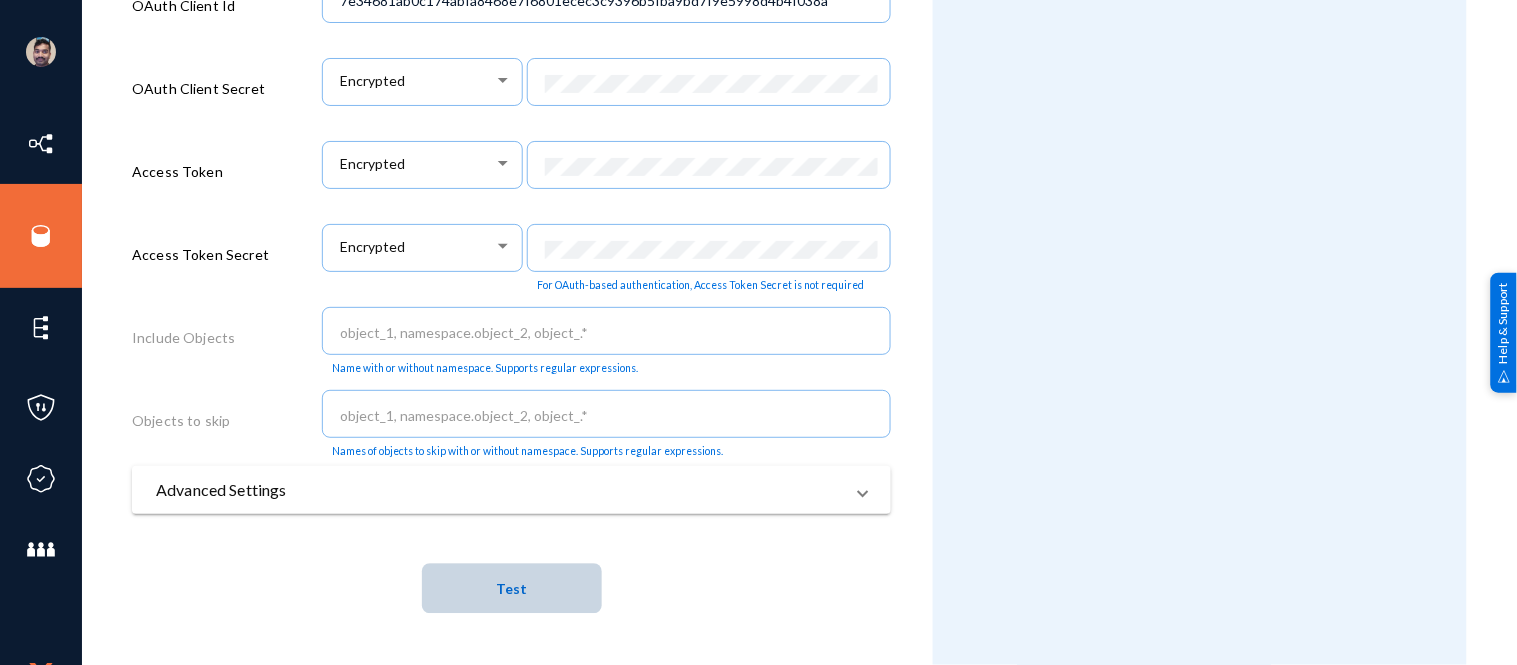 click on "Test" 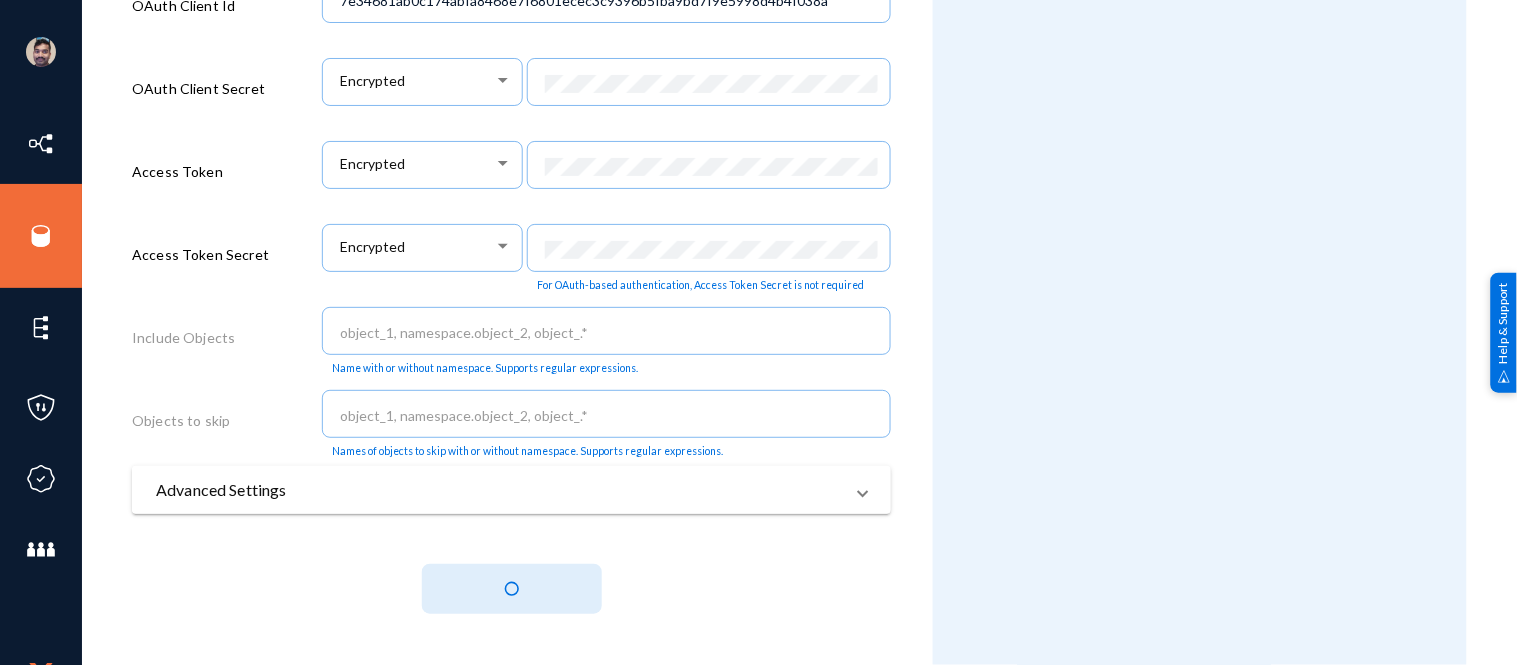 click on "Advanced Settings" at bounding box center [499, 490] 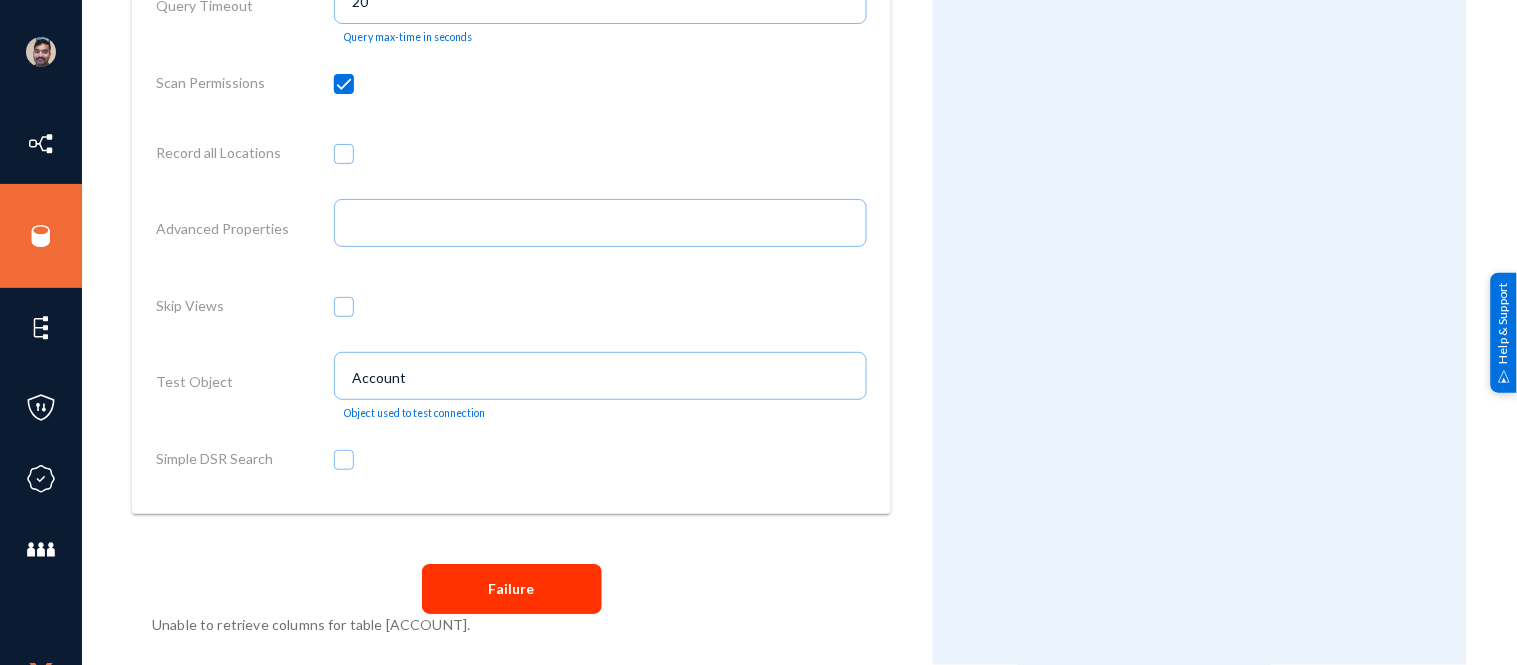scroll, scrollTop: 1577, scrollLeft: 0, axis: vertical 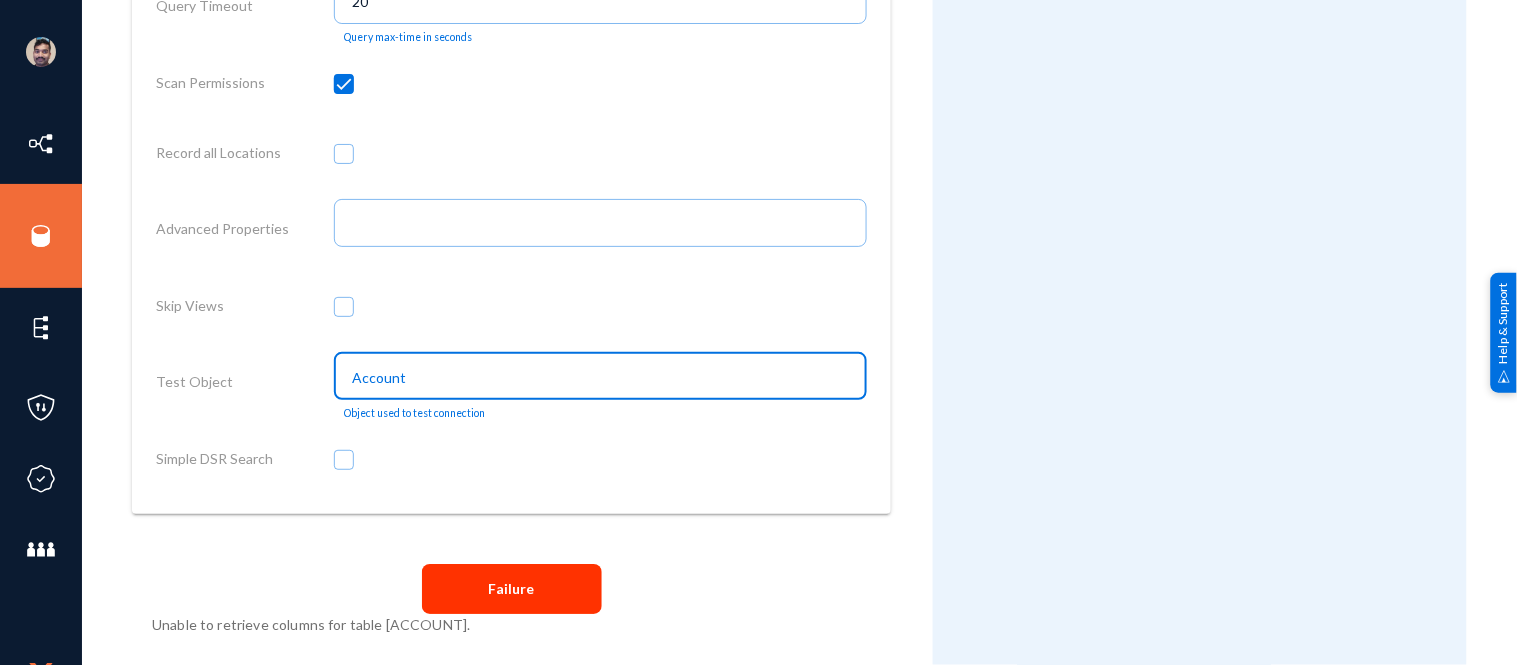 drag, startPoint x: 447, startPoint y: 378, endPoint x: 278, endPoint y: 354, distance: 170.69563 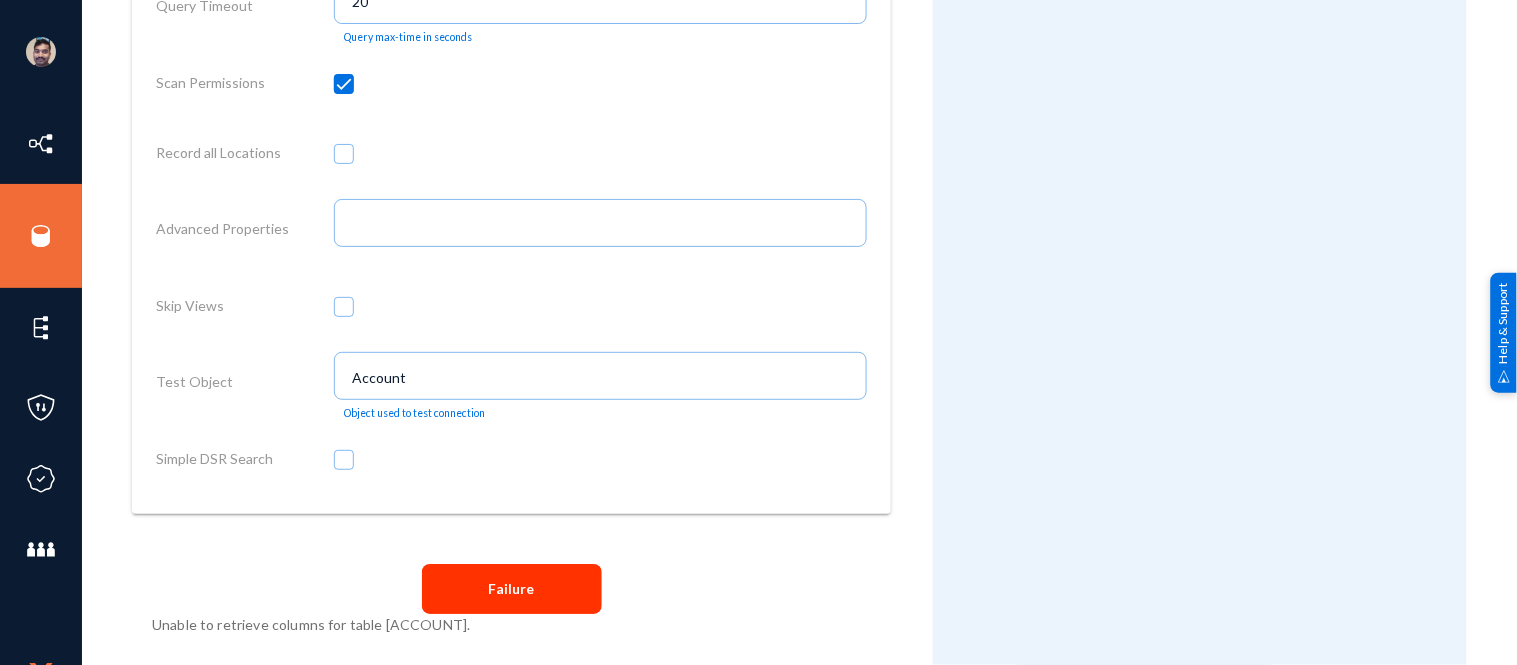 click on "Test Object" at bounding box center (245, 386) 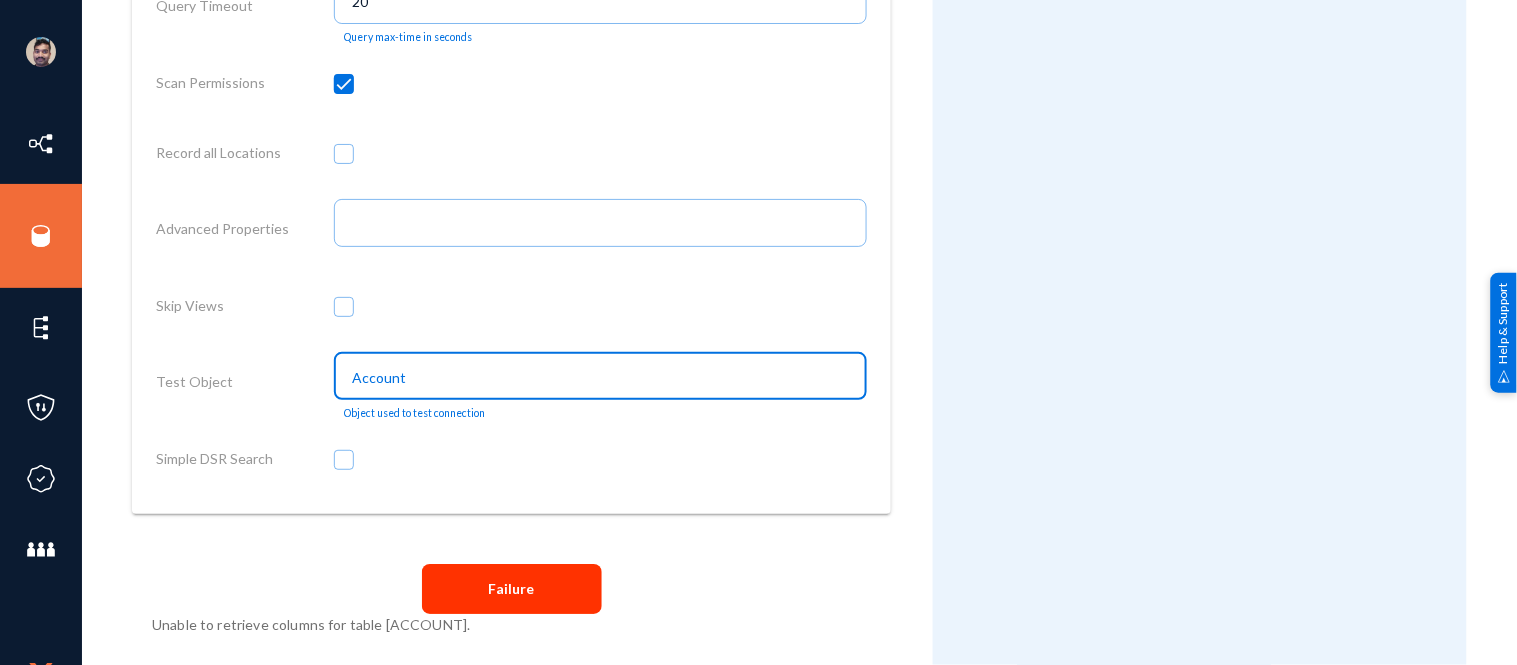 drag, startPoint x: 445, startPoint y: 384, endPoint x: 305, endPoint y: 362, distance: 141.71803 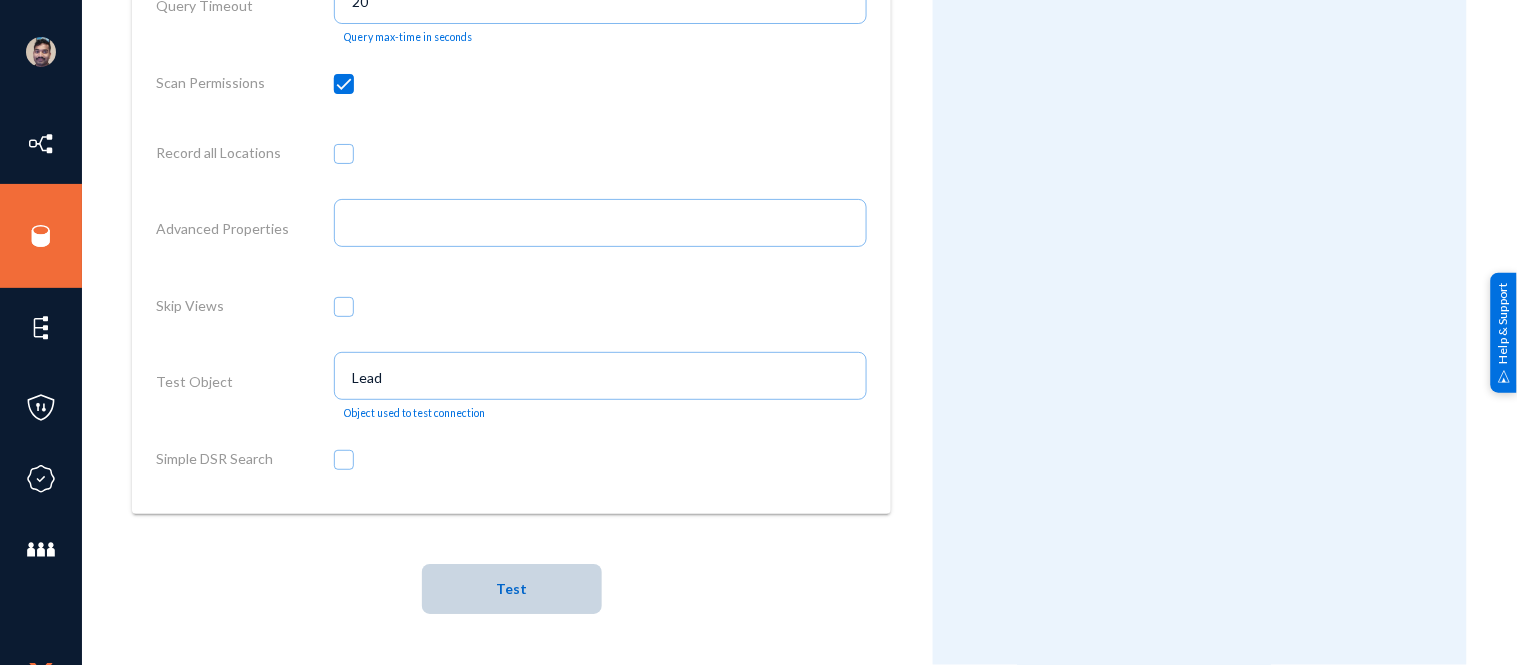 click on "Test" 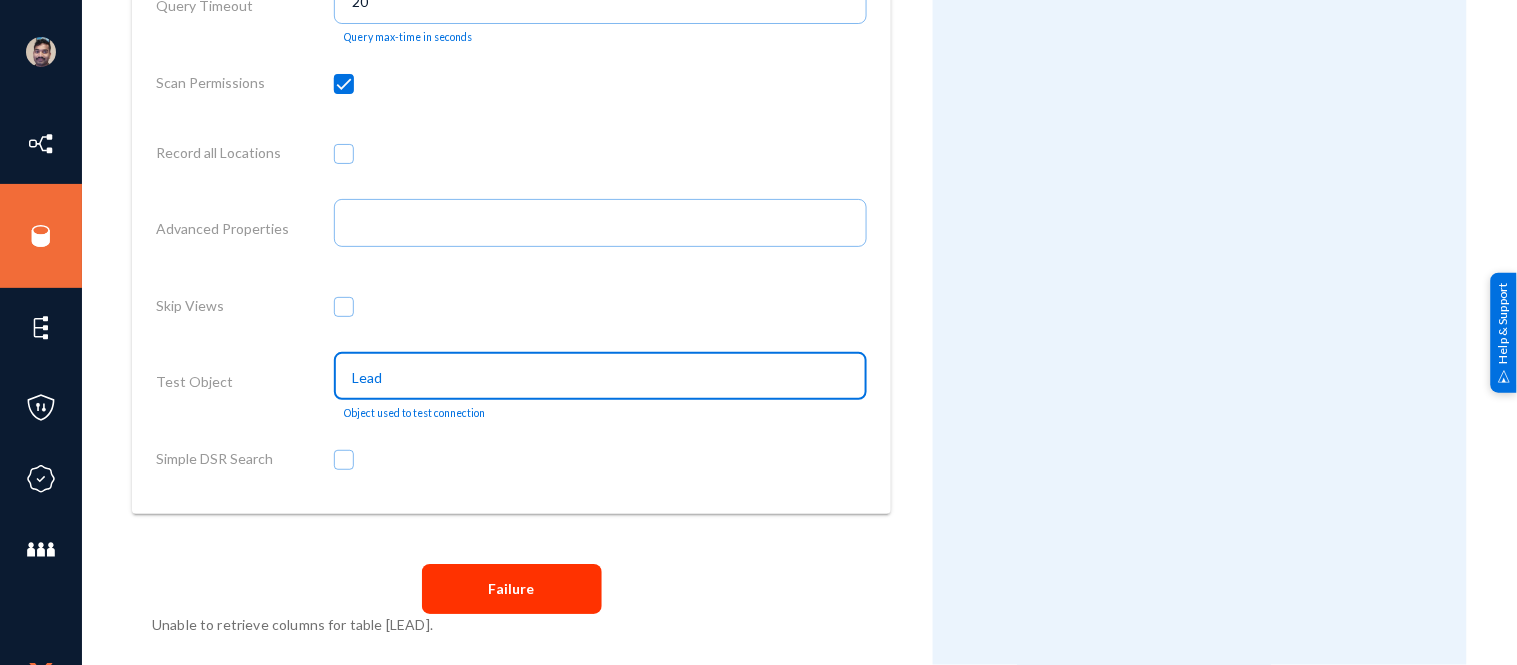 drag, startPoint x: 491, startPoint y: 374, endPoint x: 328, endPoint y: 370, distance: 163.04907 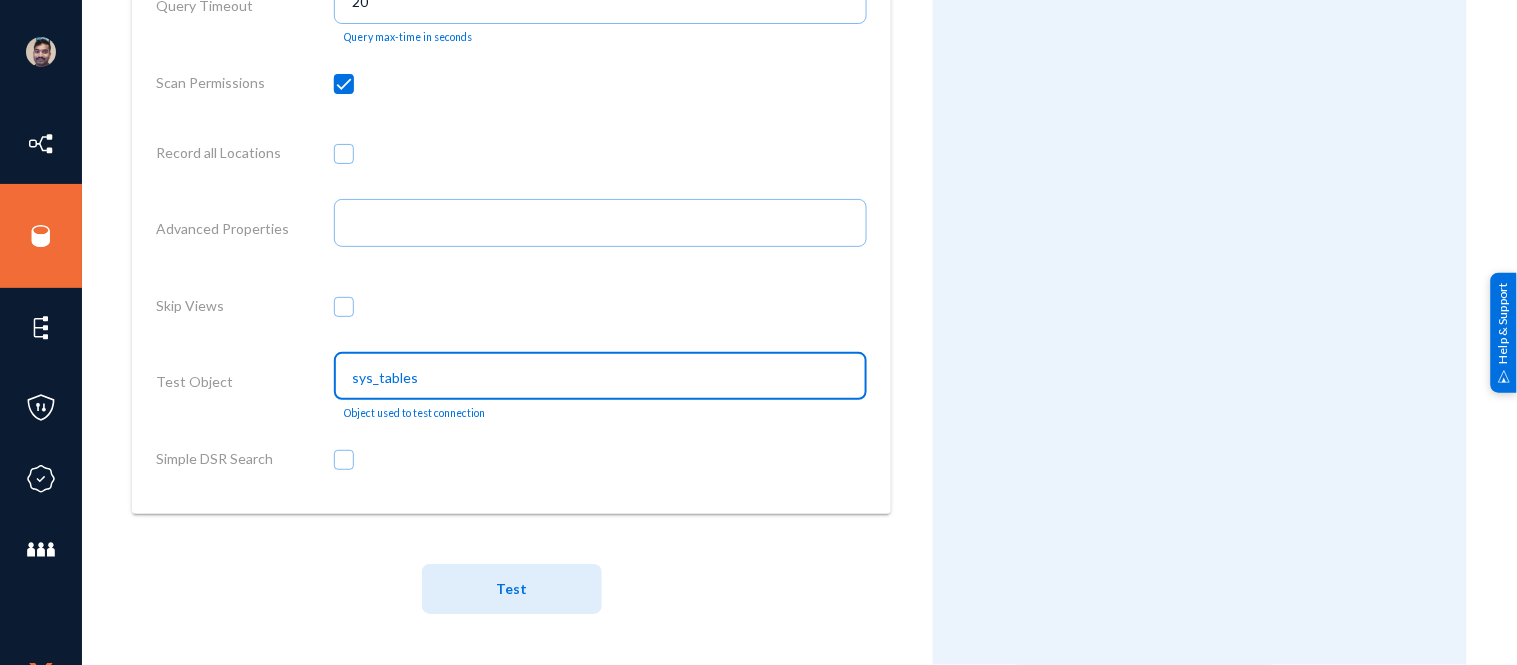 type on "sys_tables" 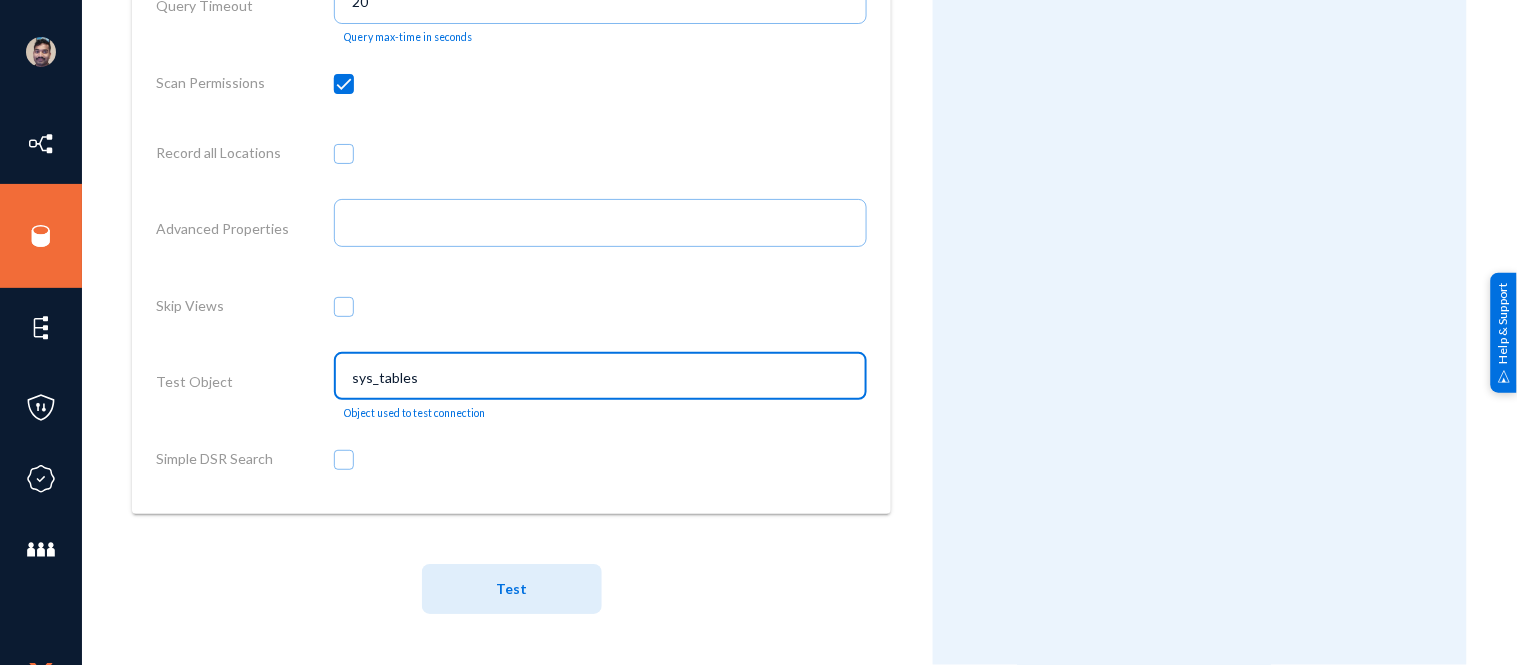 click on "Test" 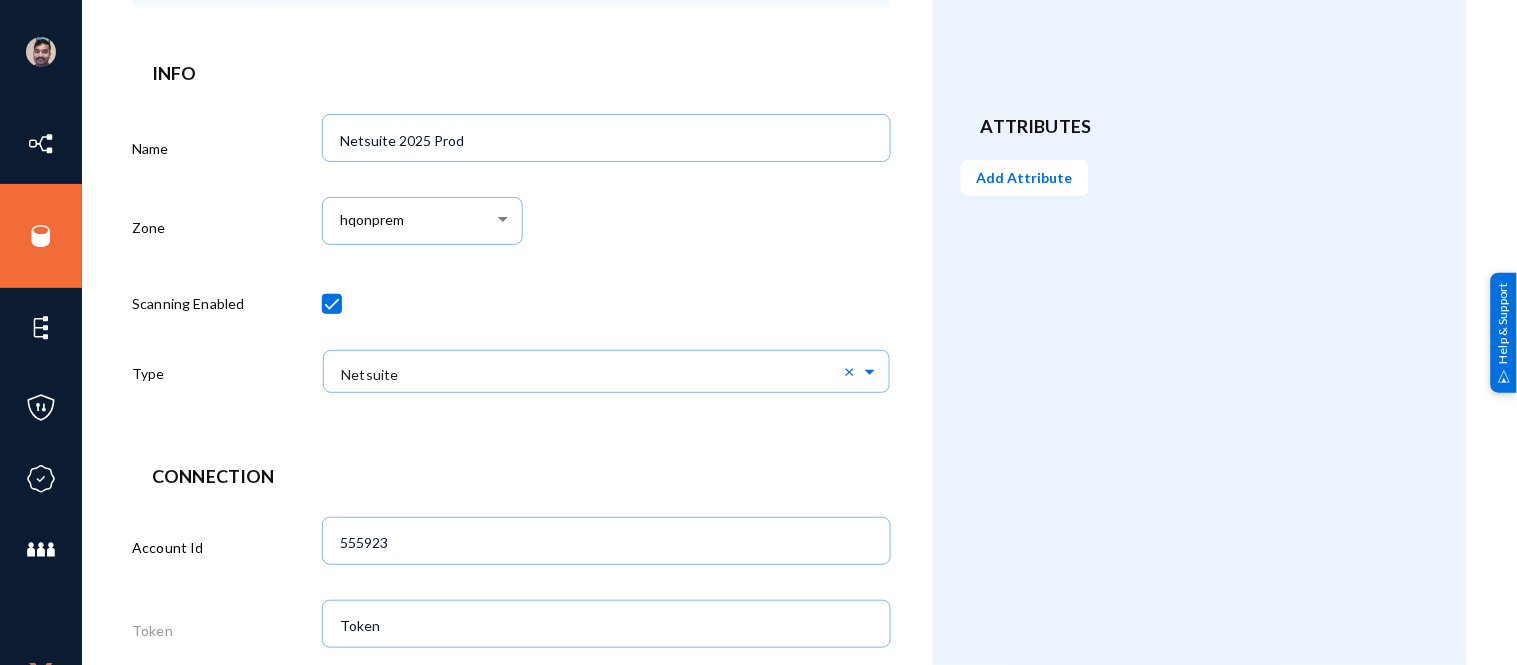 scroll, scrollTop: 0, scrollLeft: 0, axis: both 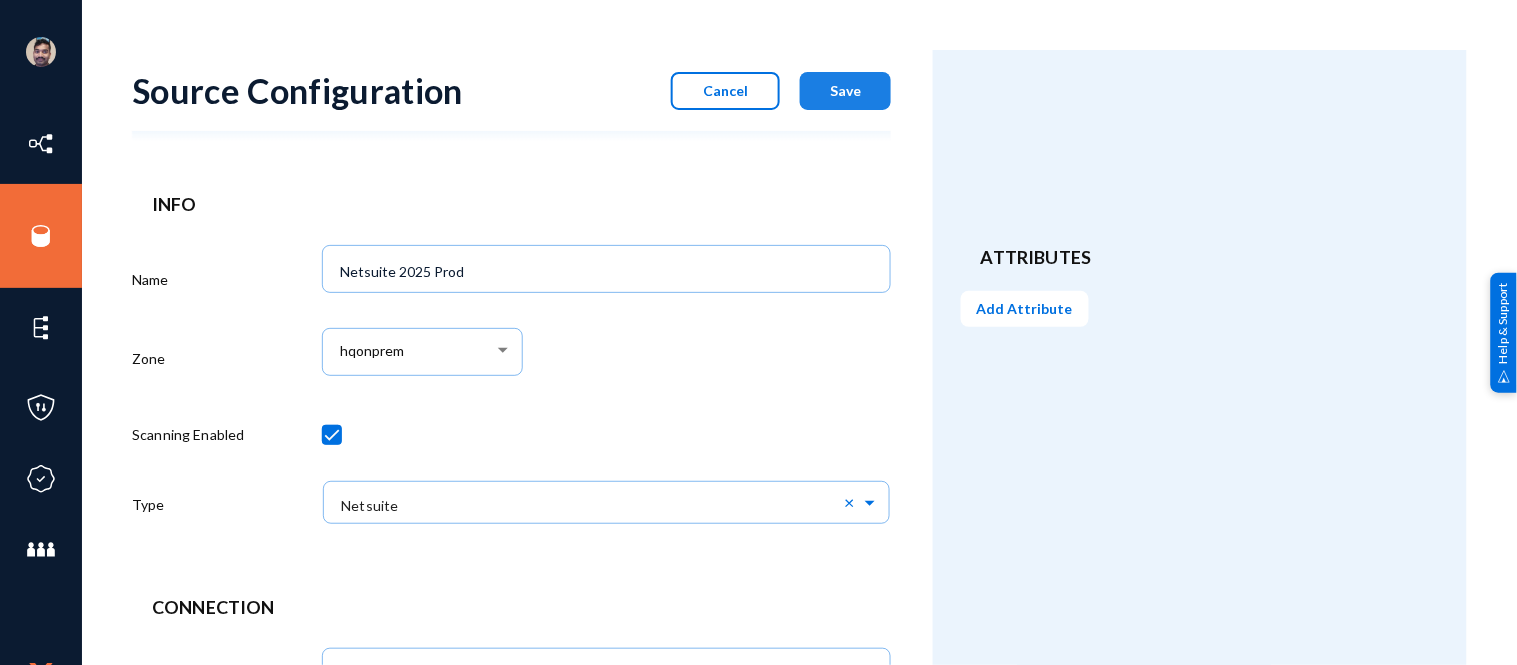 click on "Save" 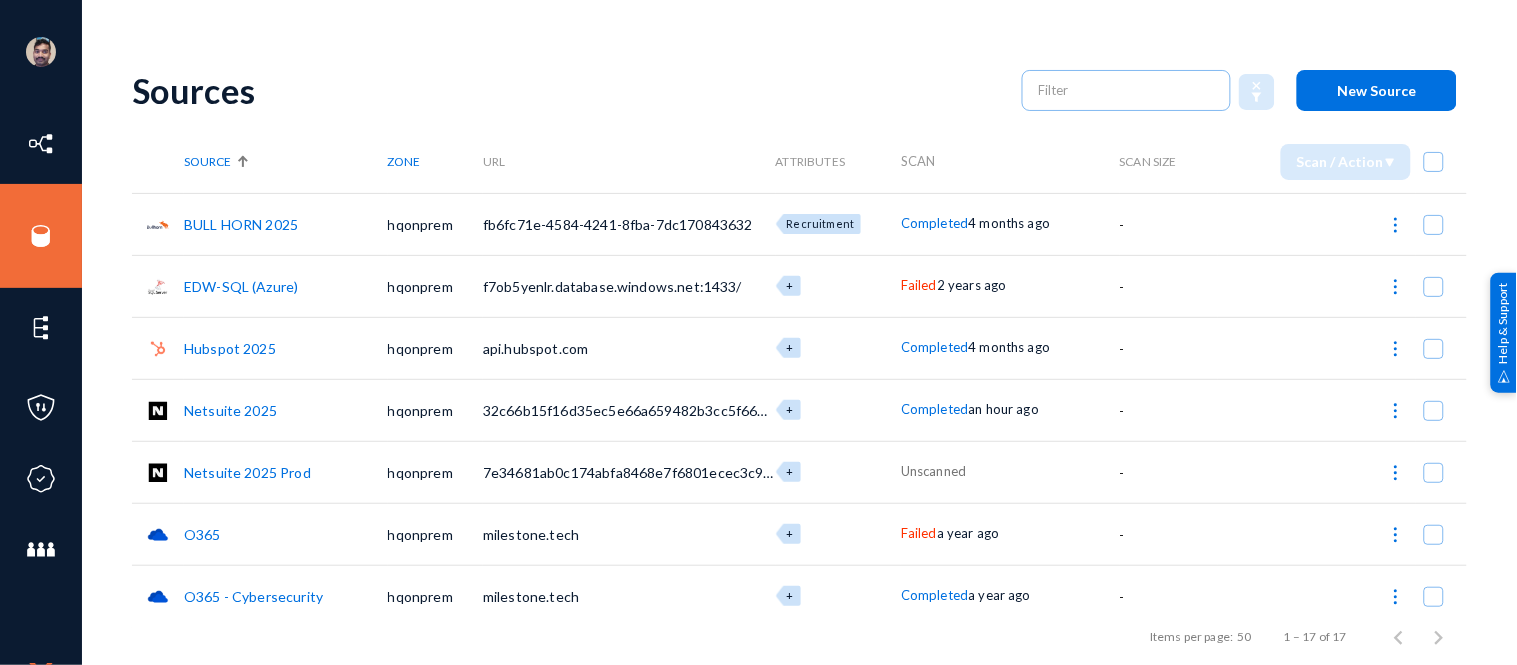 click on "Netsuite 2025 Prod" 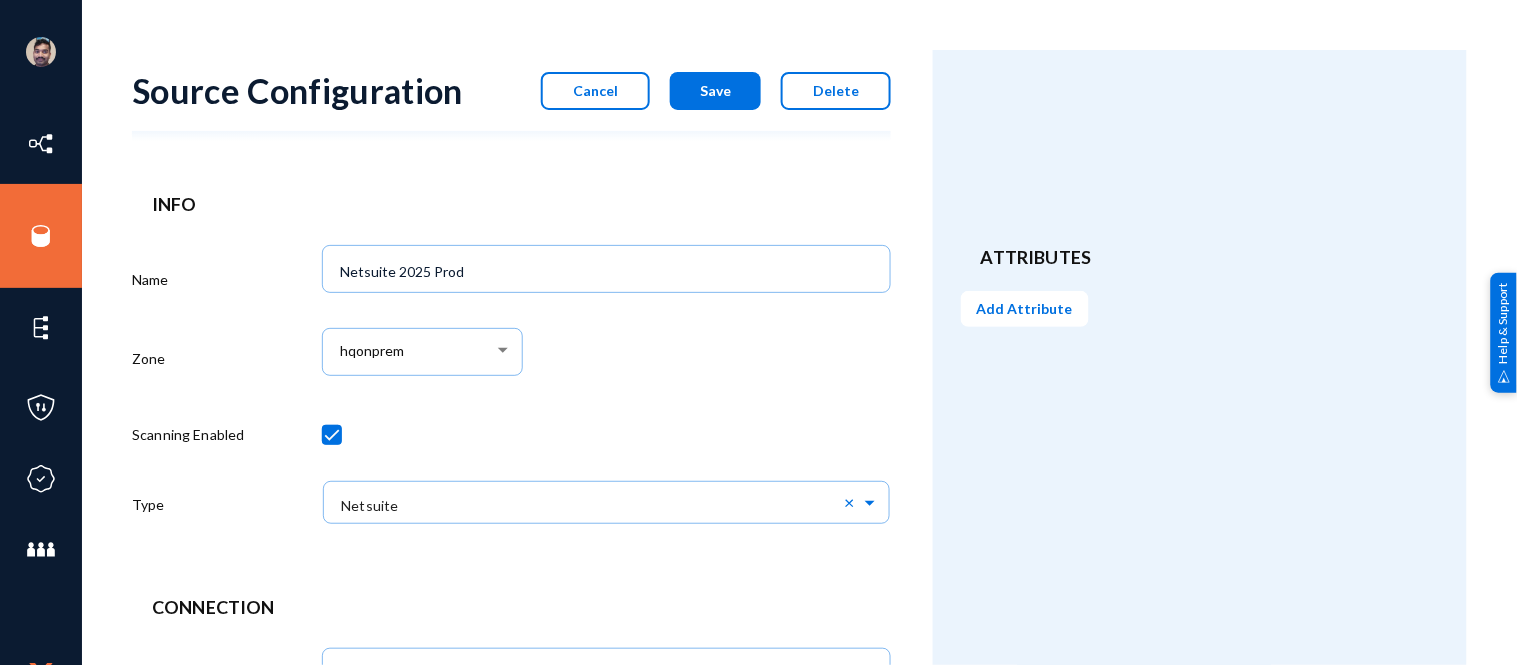 click on "Cancel" 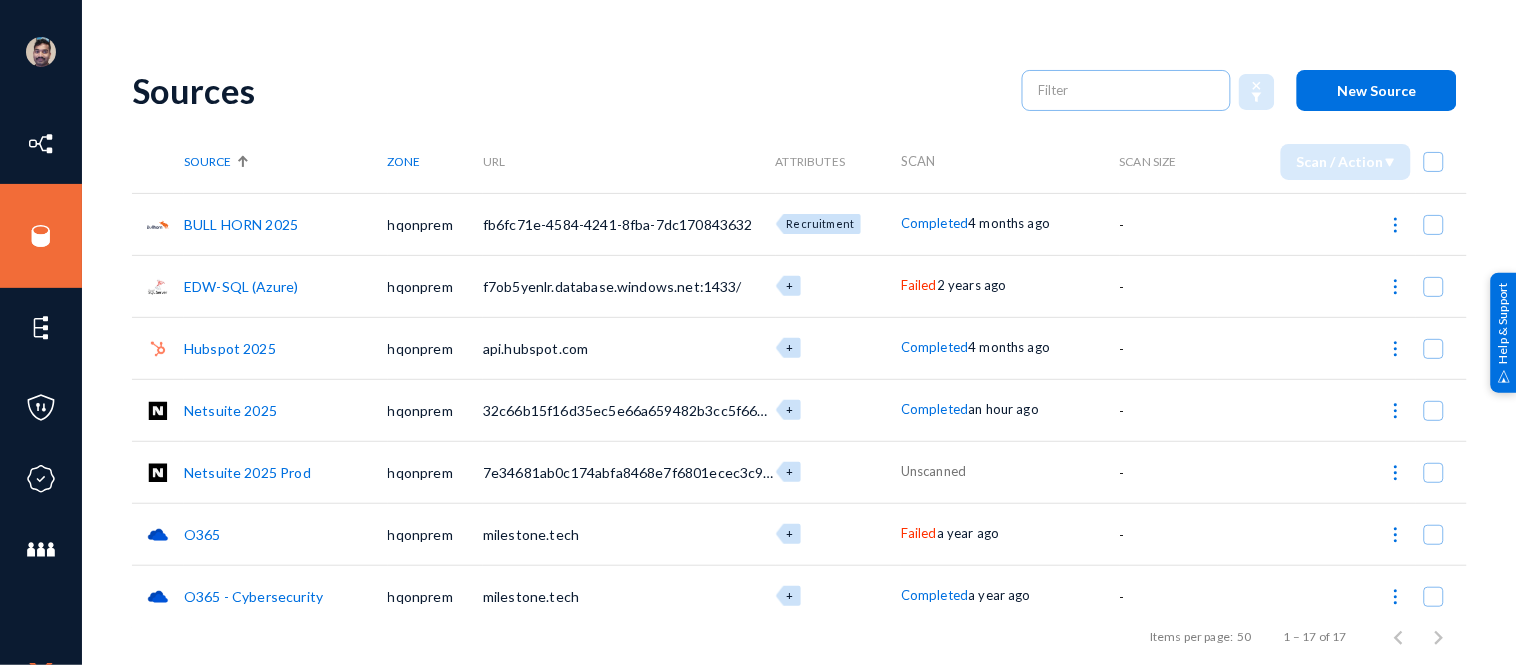 click 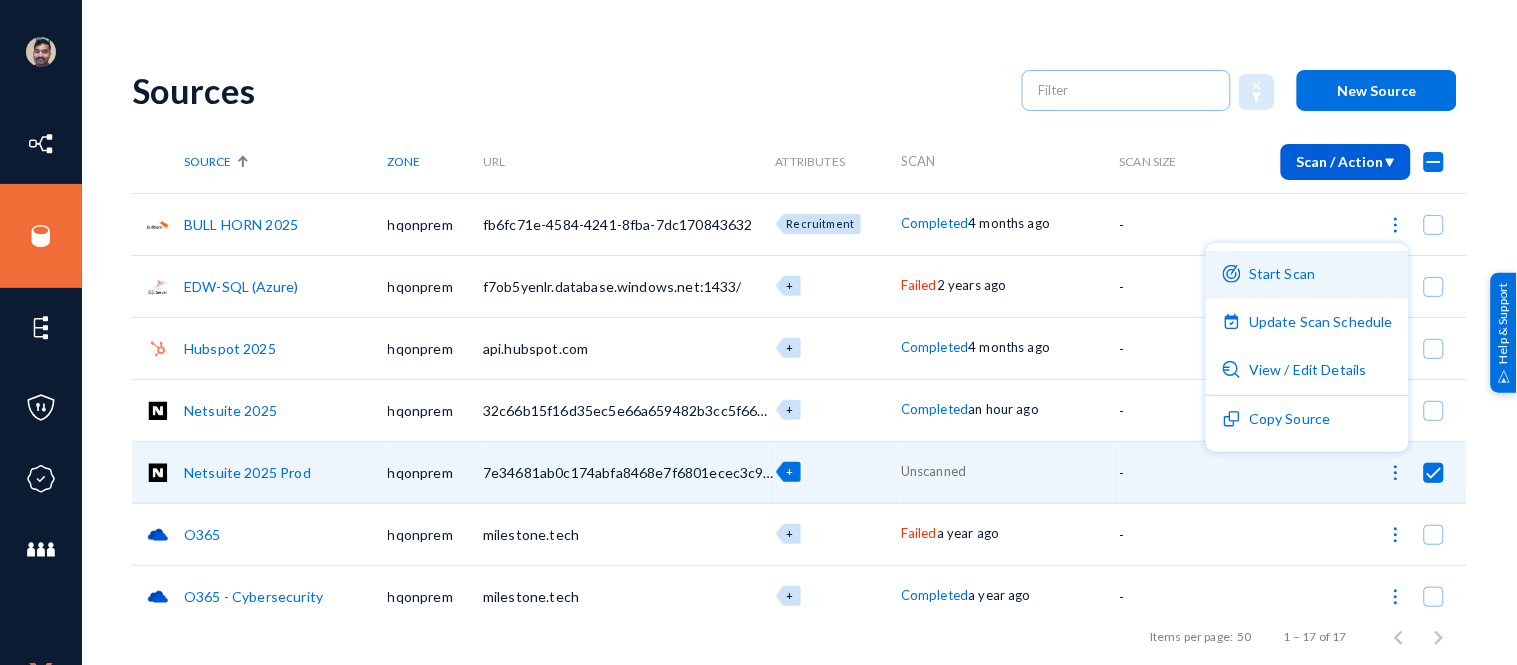 click on "Start Scan" at bounding box center (1307, 275) 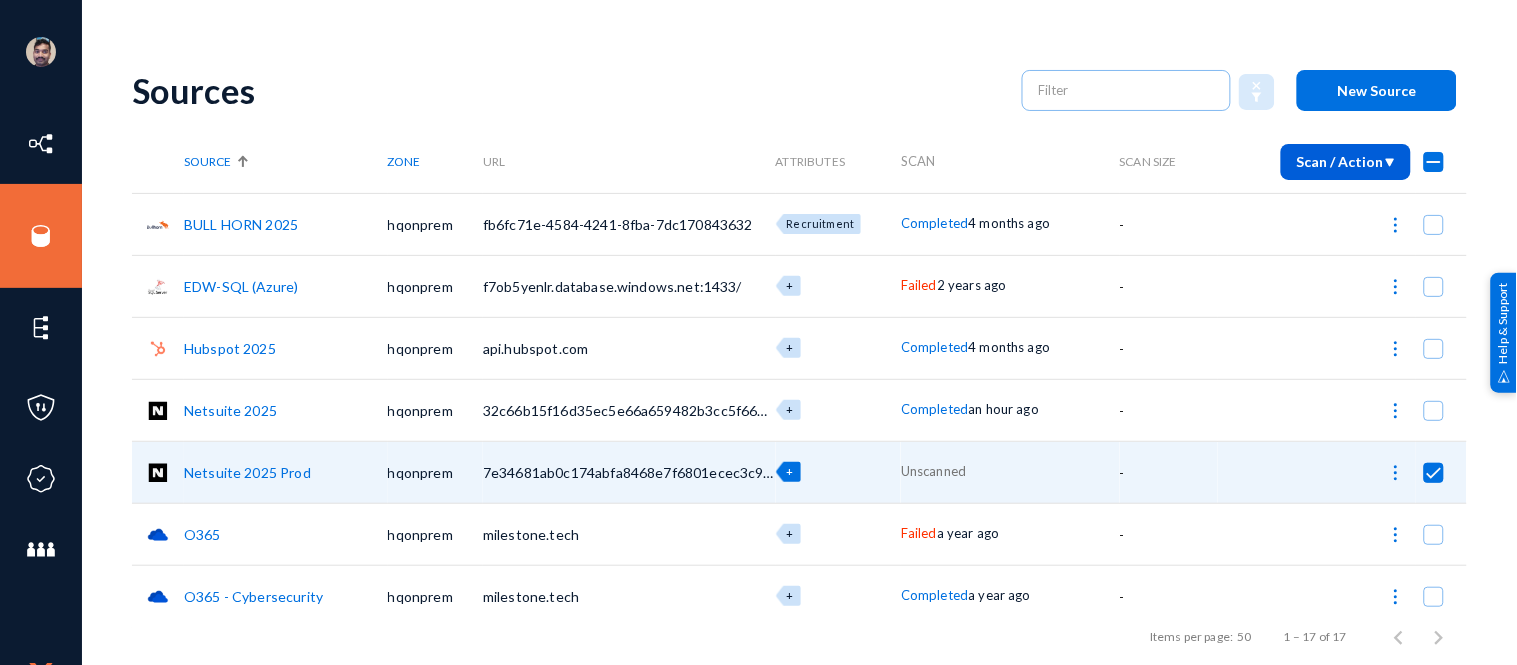 checkbox on "false" 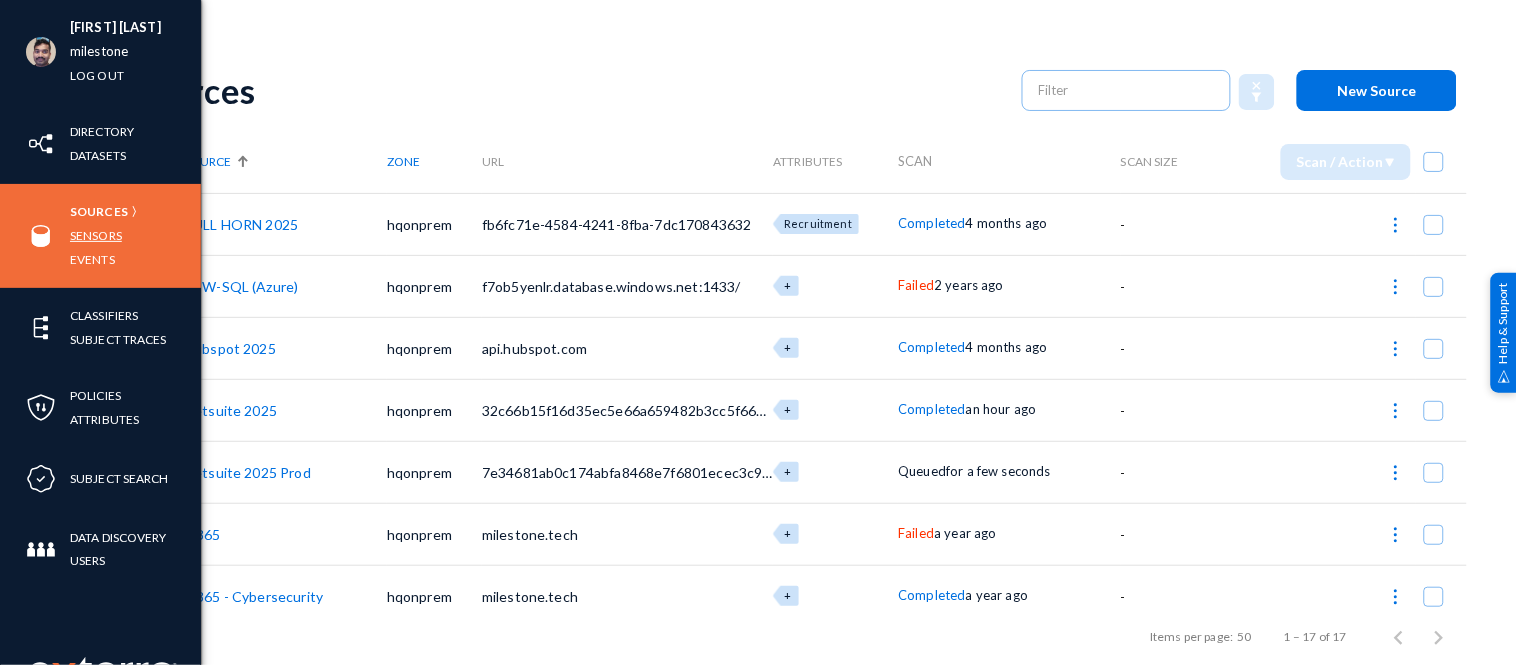 click on "Sensors" at bounding box center [96, 235] 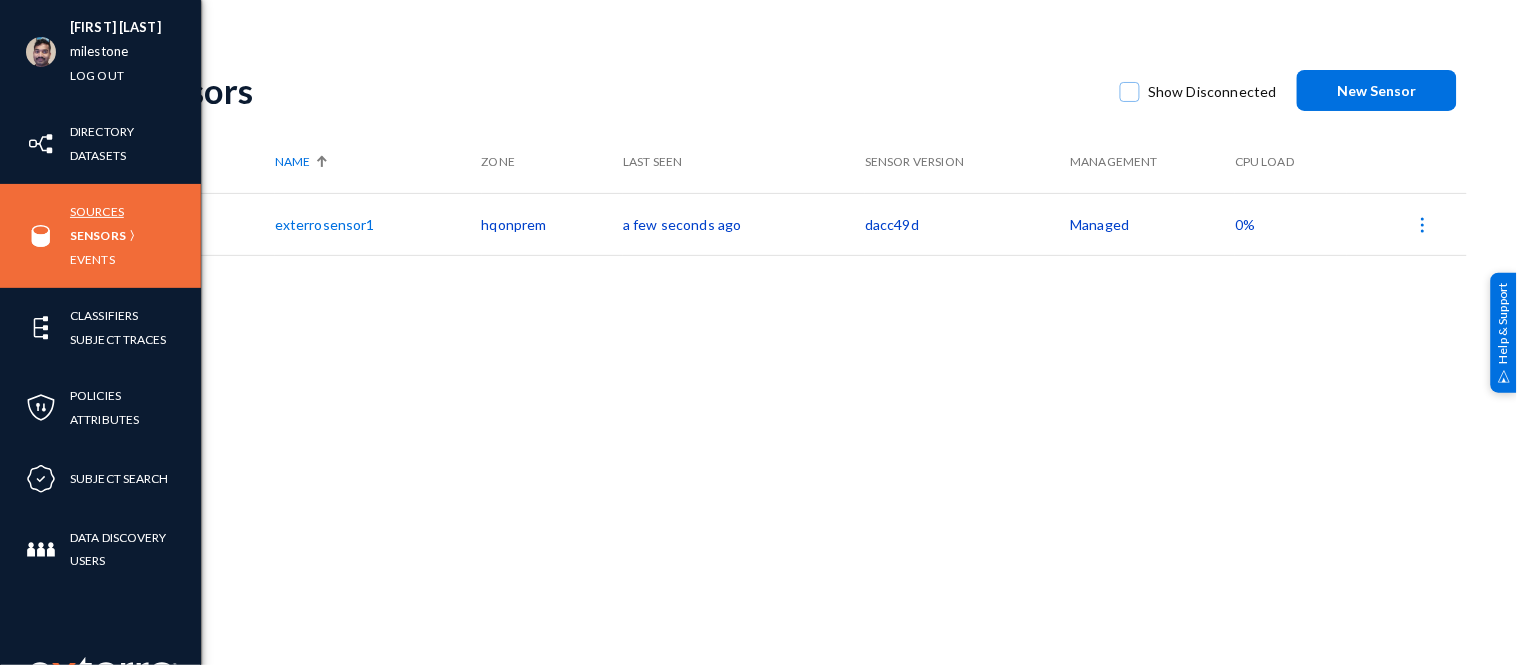 click on "Sources" at bounding box center [97, 211] 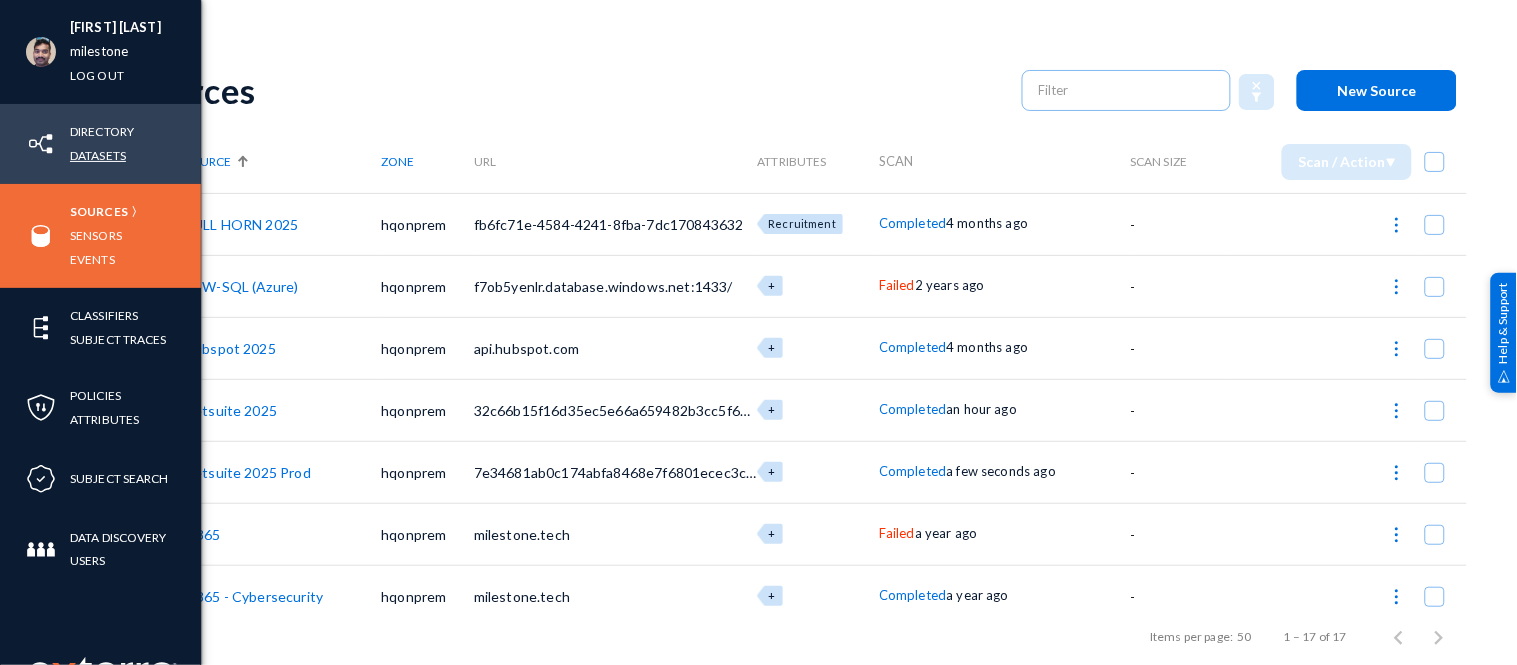 click on "Datasets" at bounding box center (98, 155) 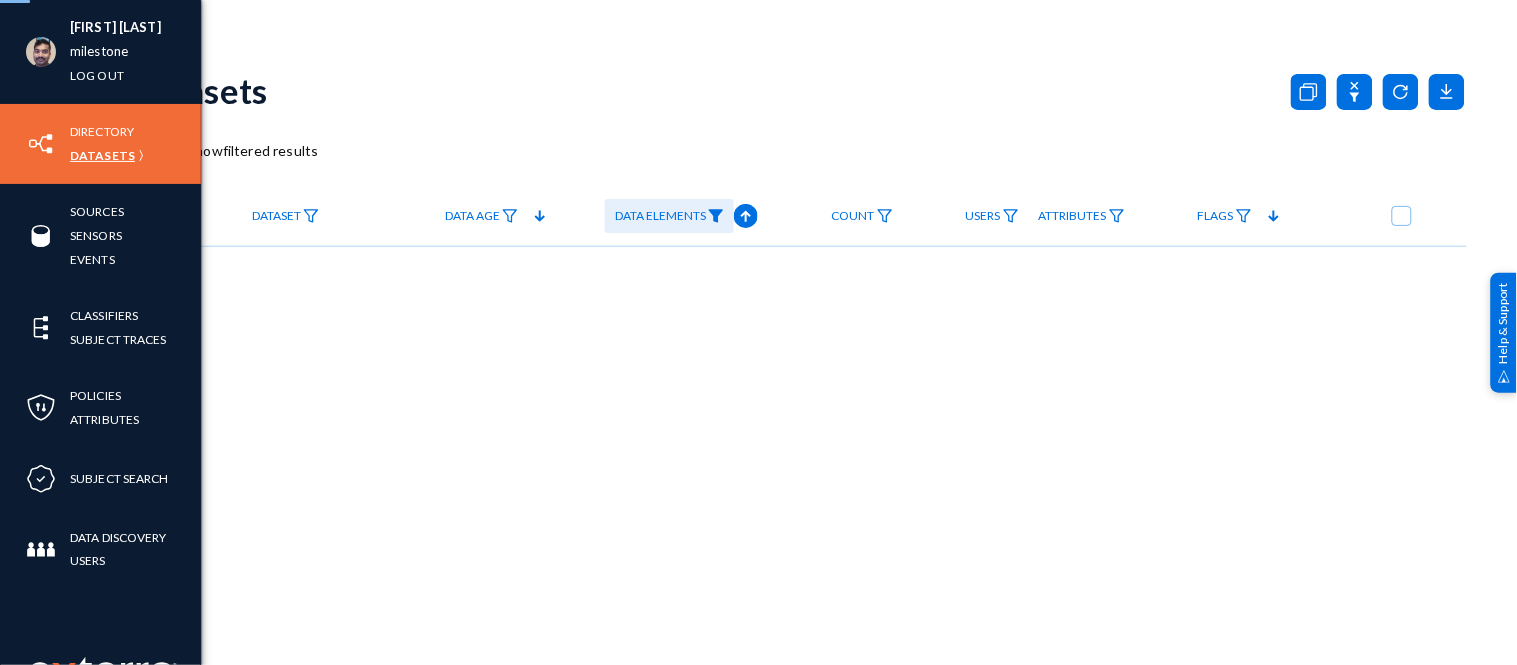 checkbox on "true" 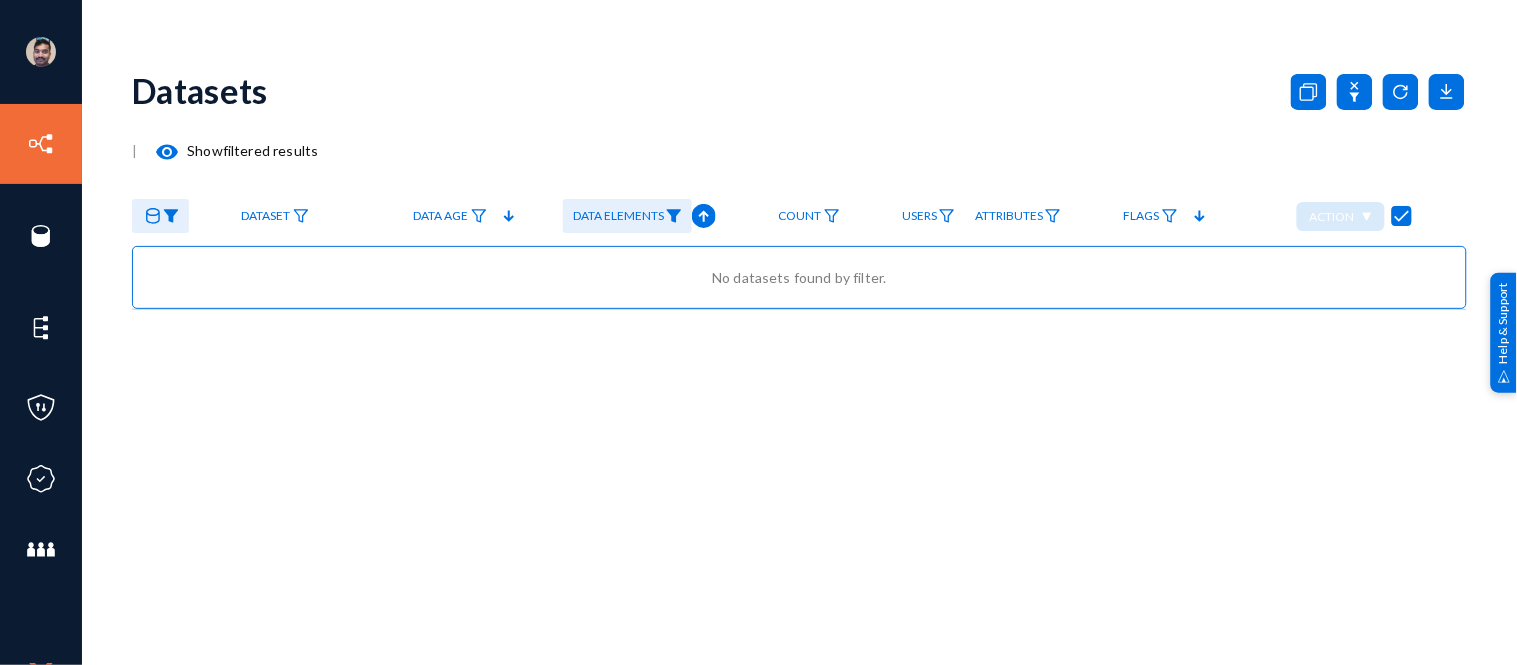 click 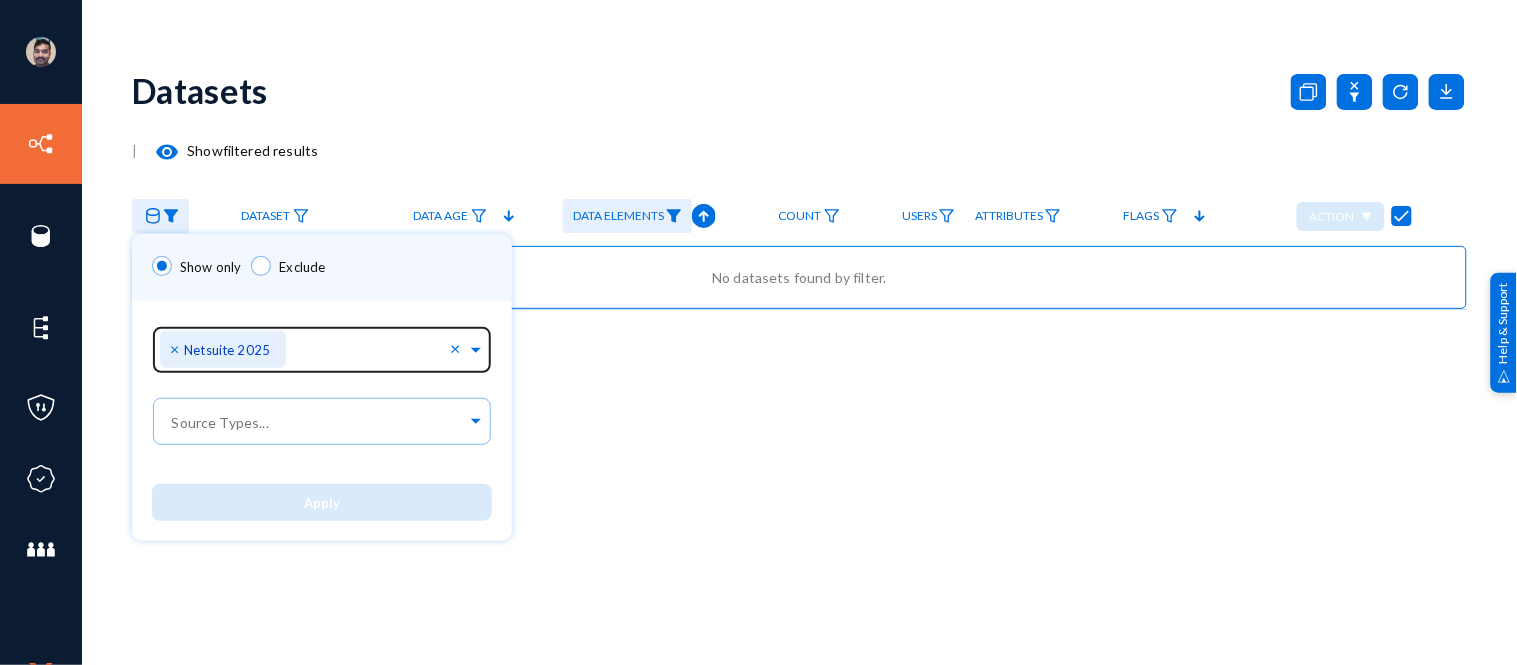 click on "×" at bounding box center [177, 348] 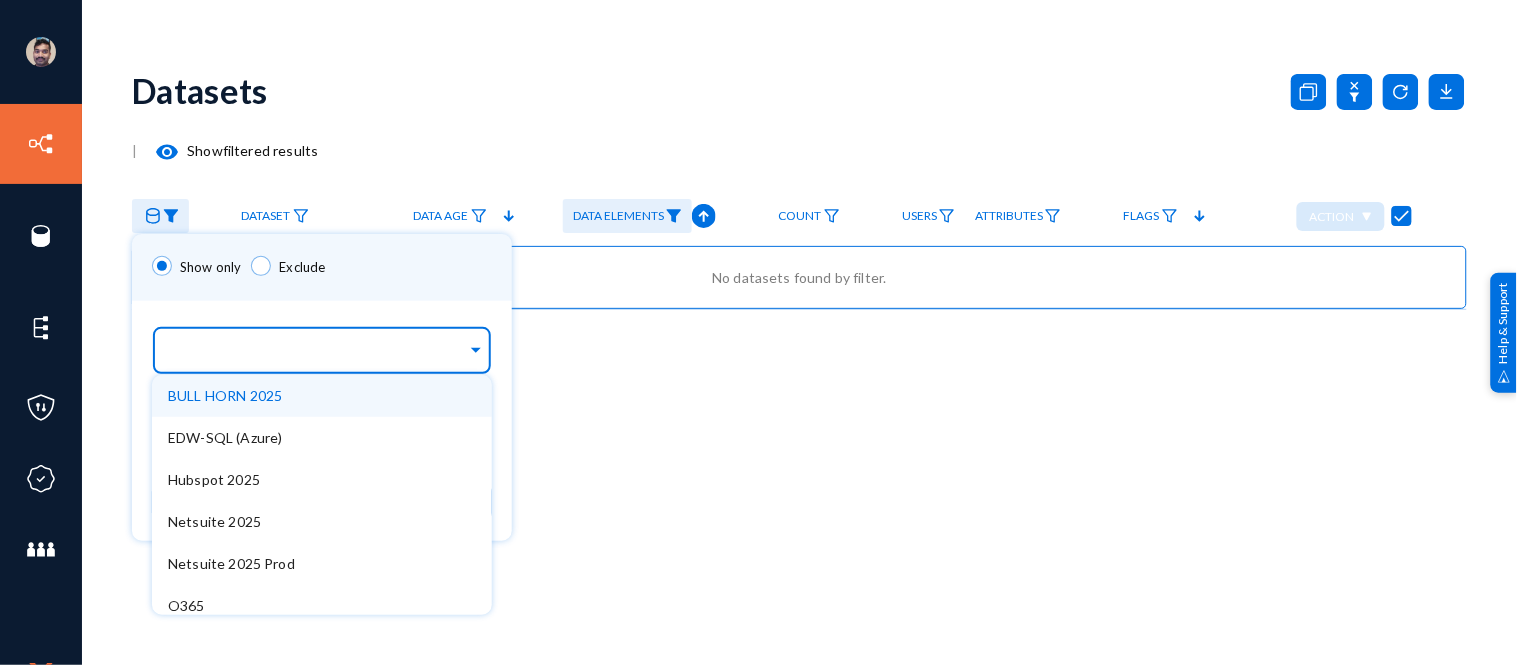 click at bounding box center [317, 353] 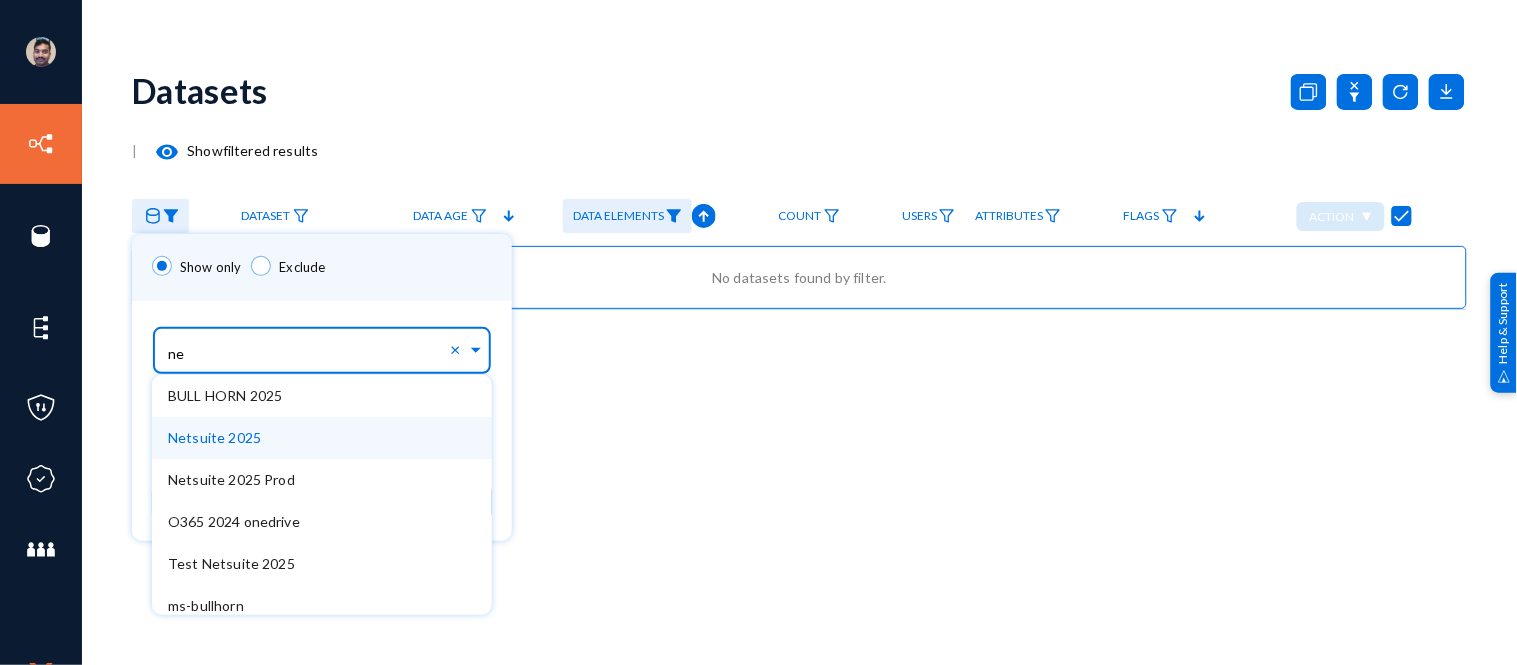type on "net" 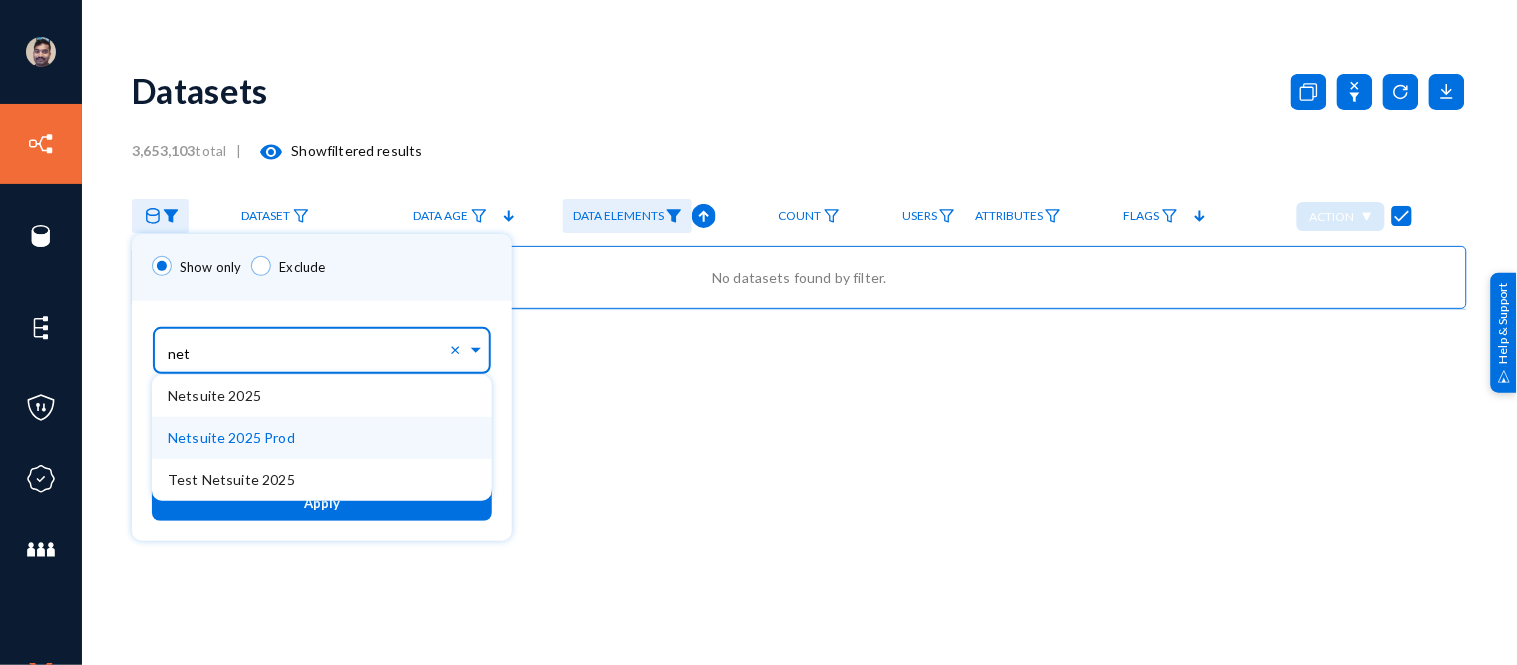 click on "Netsuite 2025 Prod" at bounding box center [231, 437] 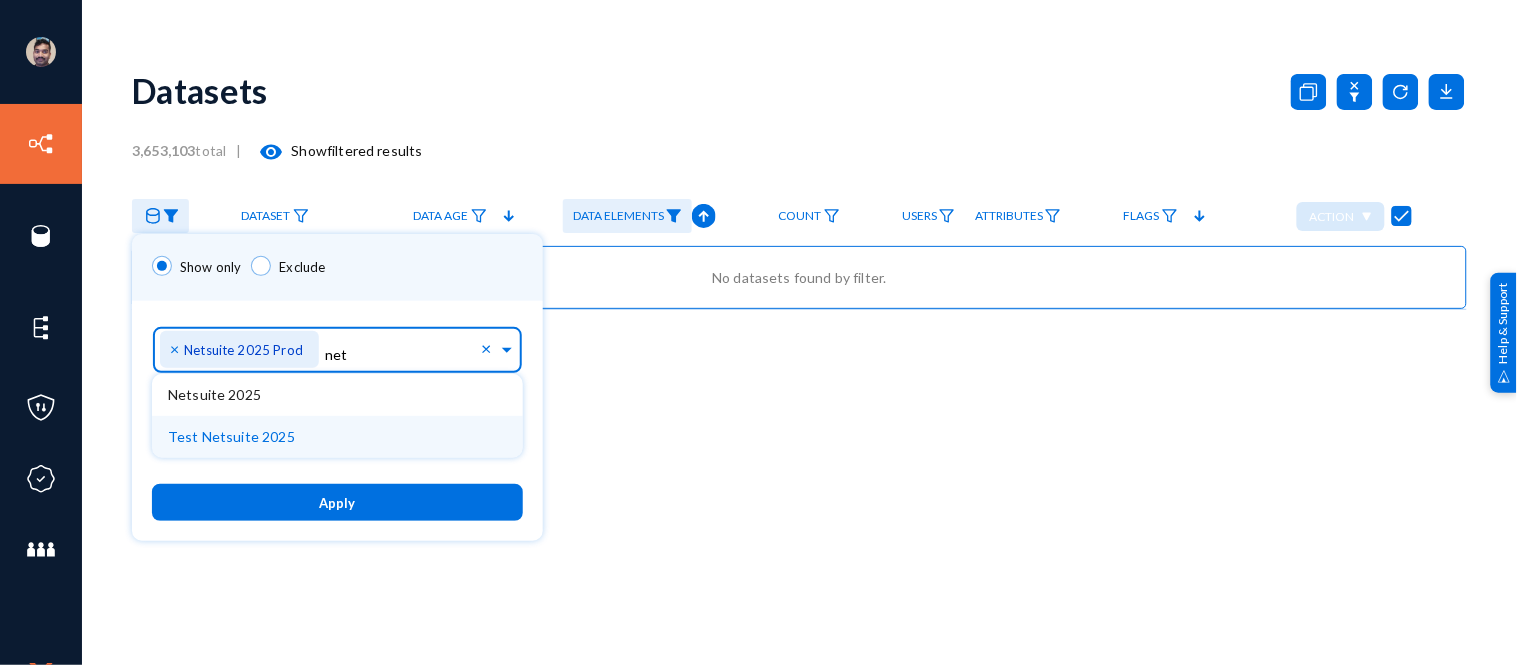 type 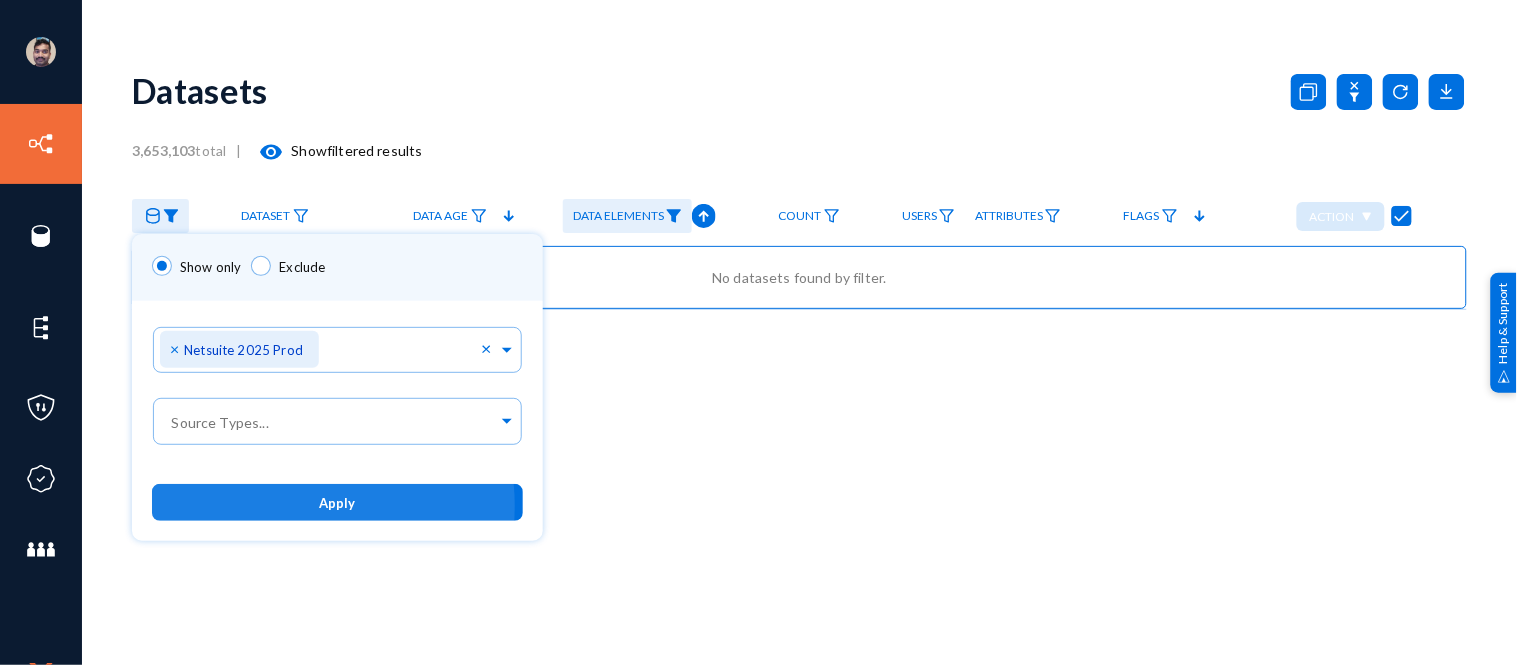 click on "Apply" at bounding box center (337, 502) 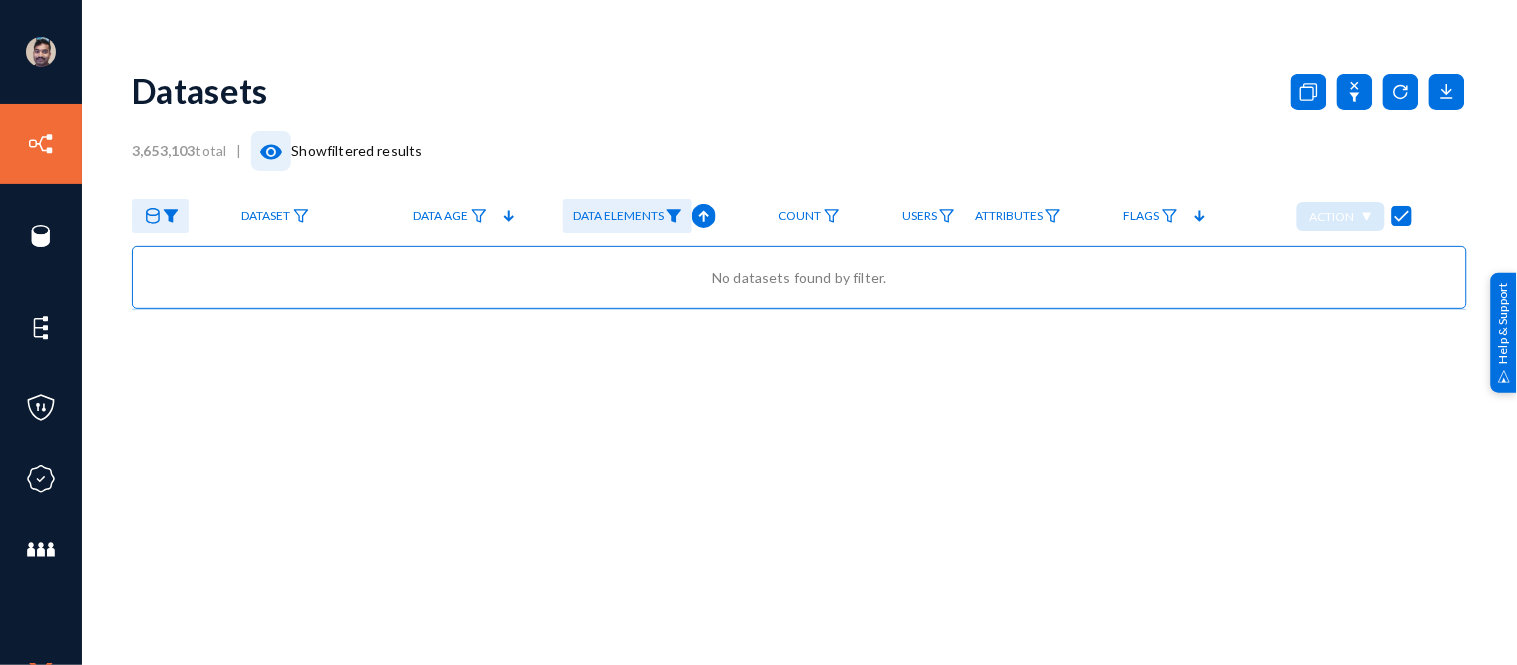 click on "visibility" 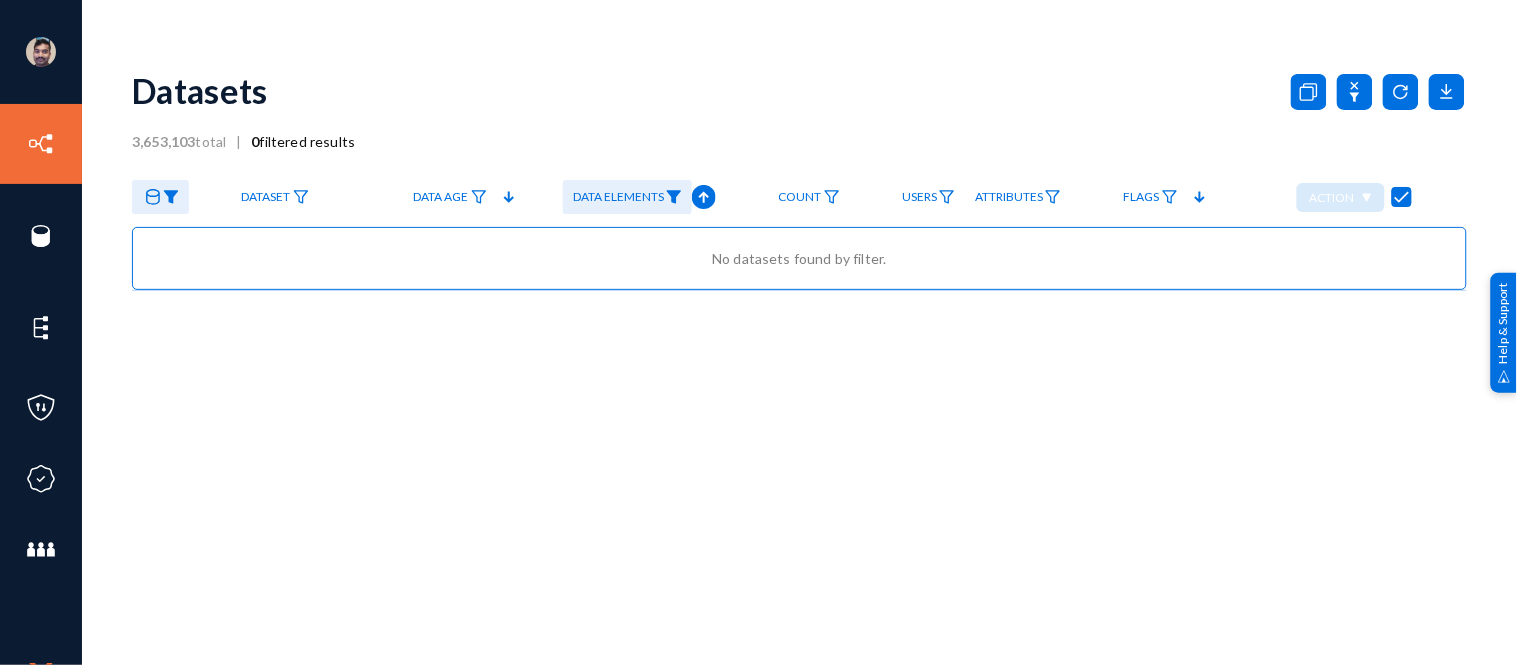 click 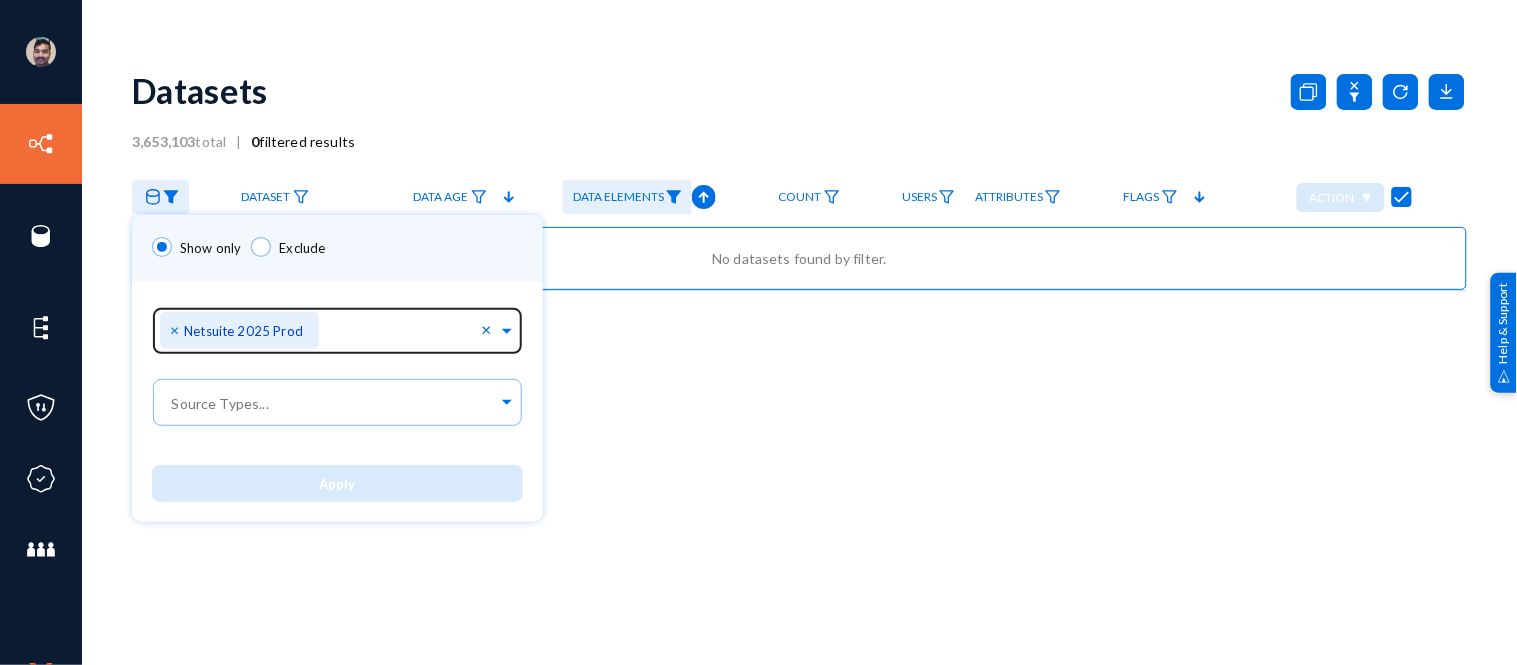 click on "×" at bounding box center [177, 329] 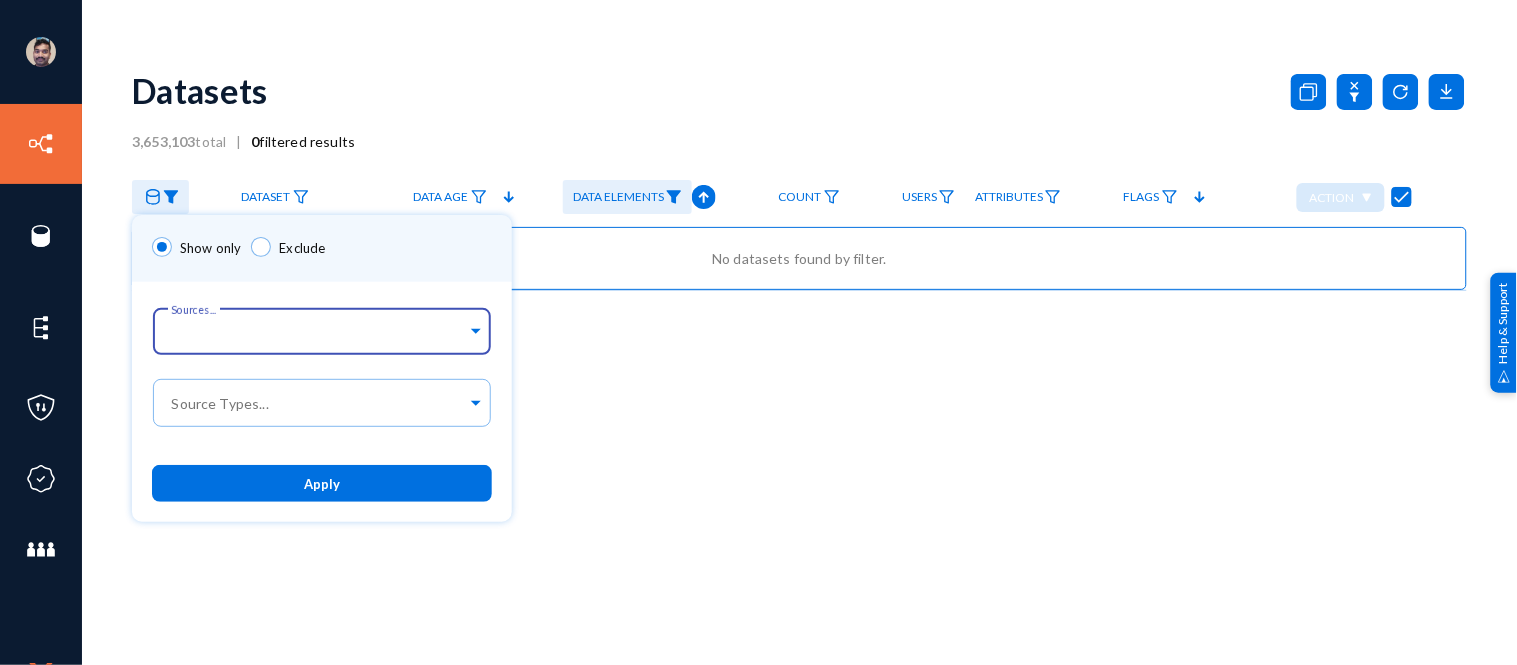click on "Apply" at bounding box center (322, 483) 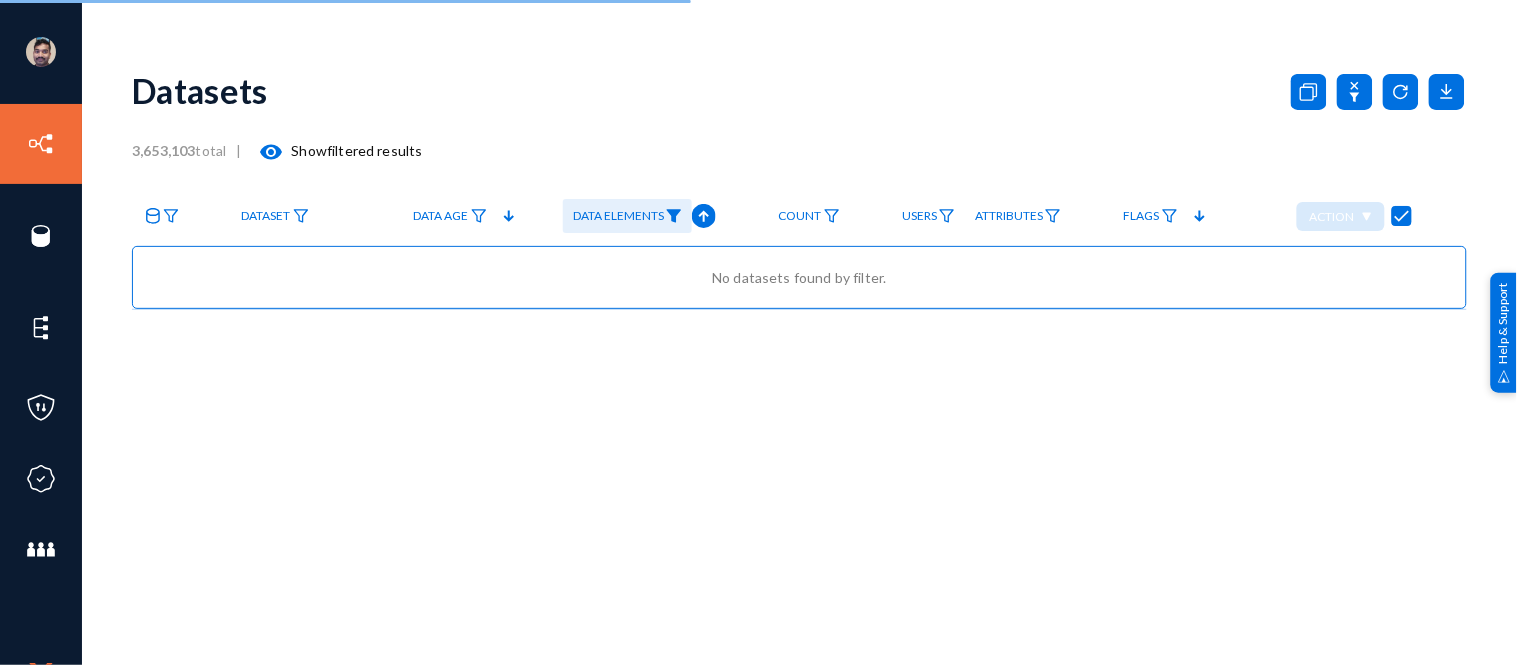 click 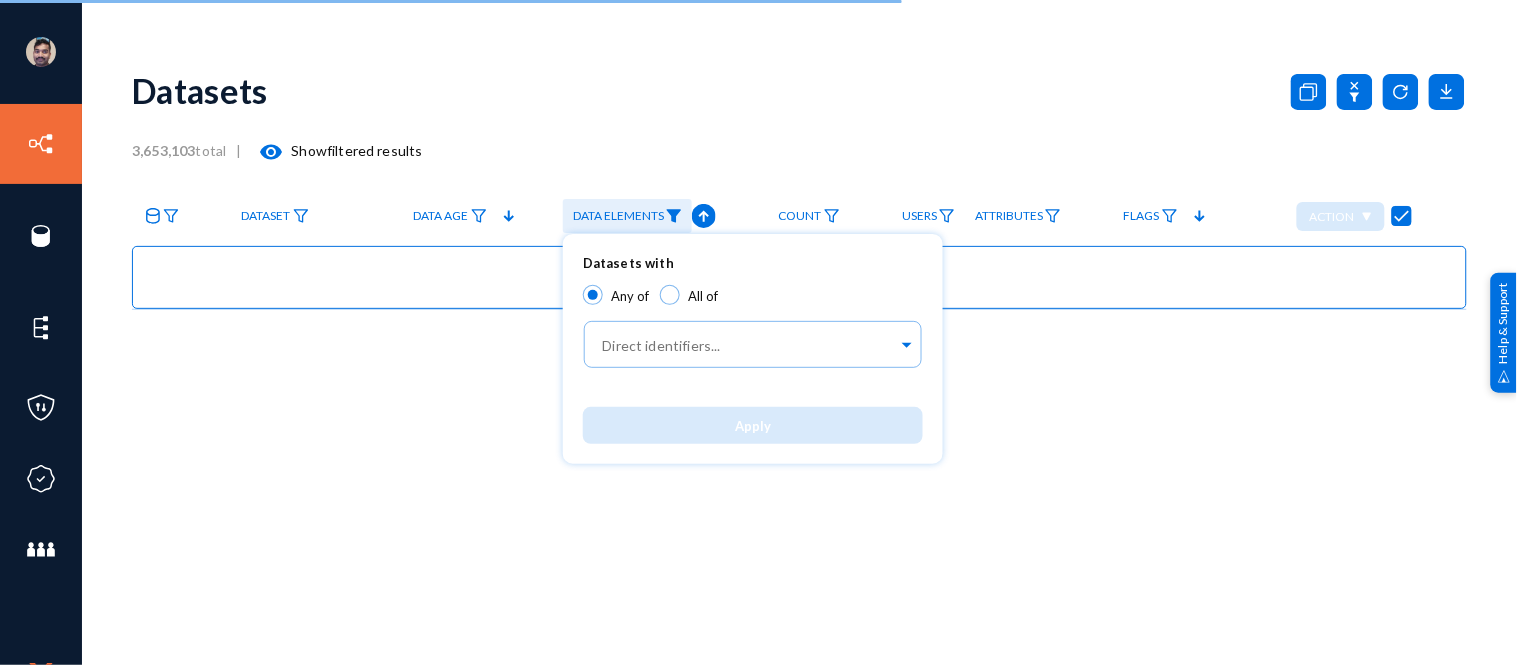 click at bounding box center (758, 332) 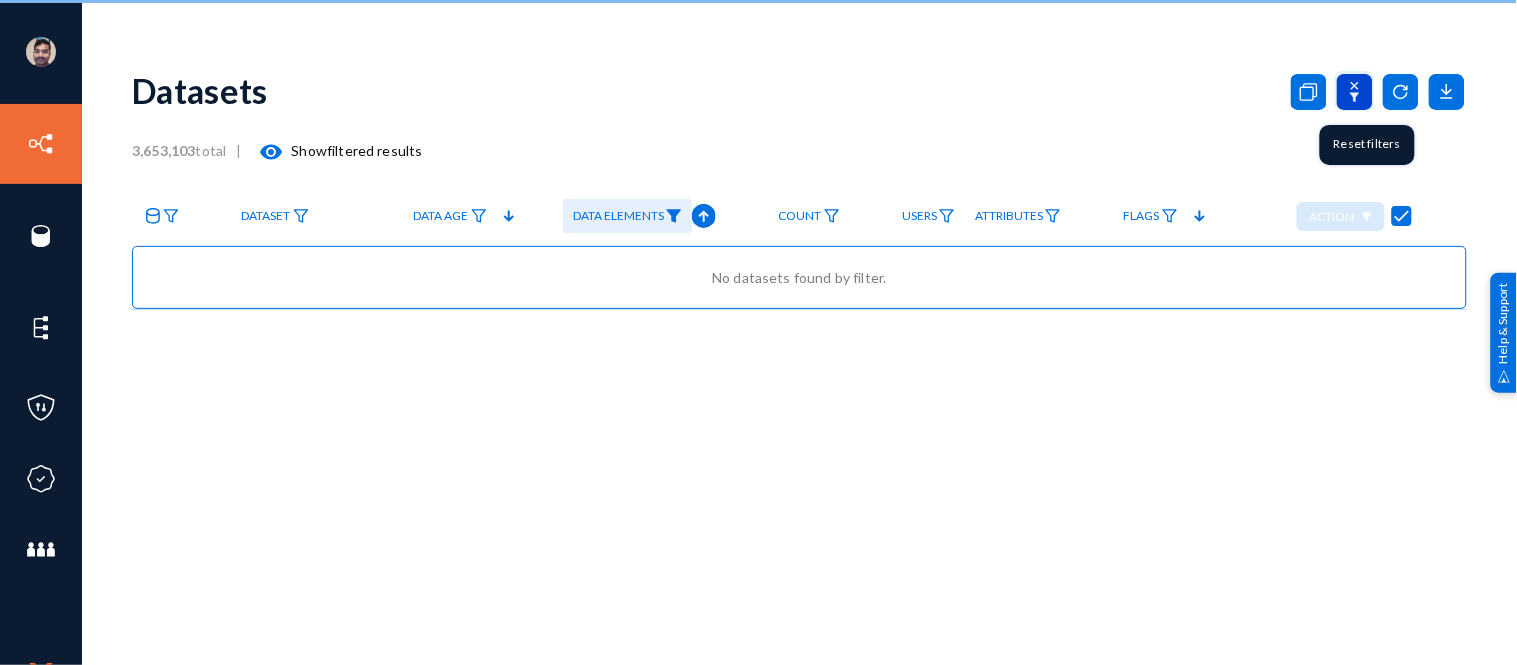 click 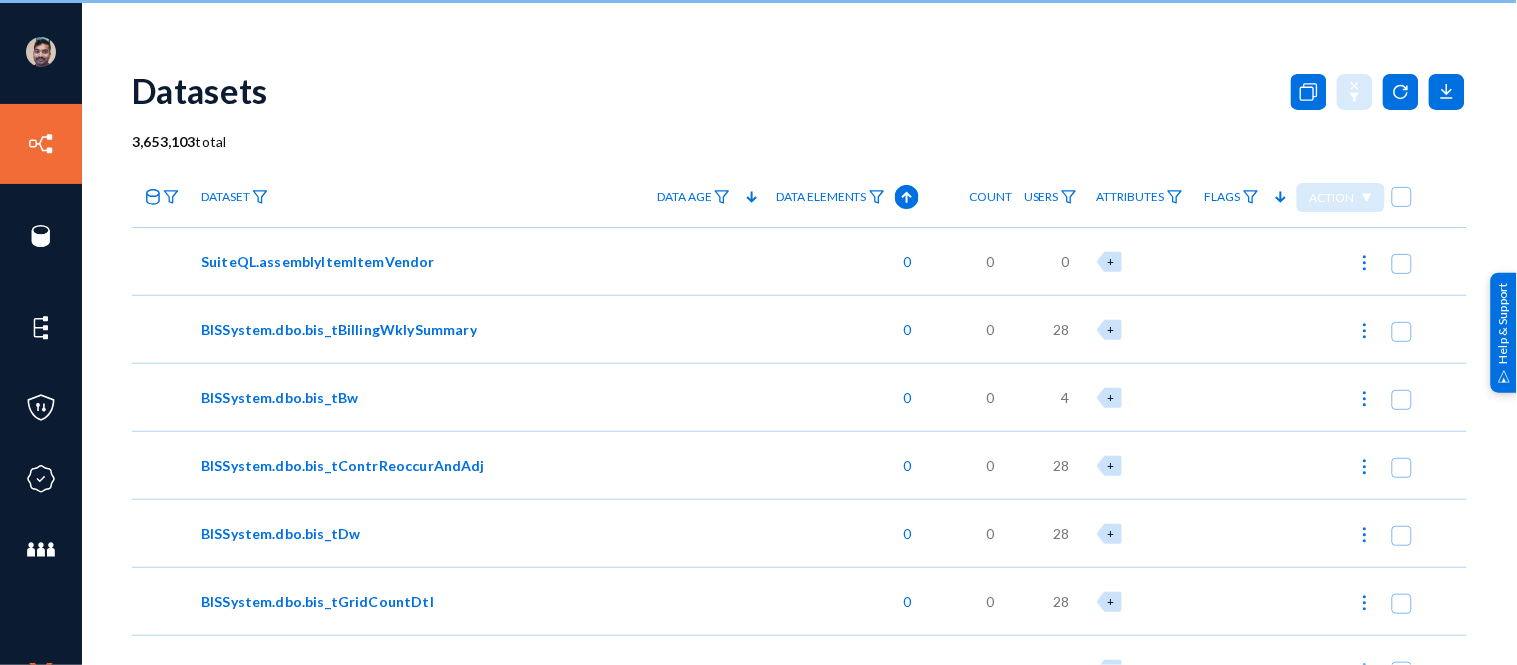 checkbox on "false" 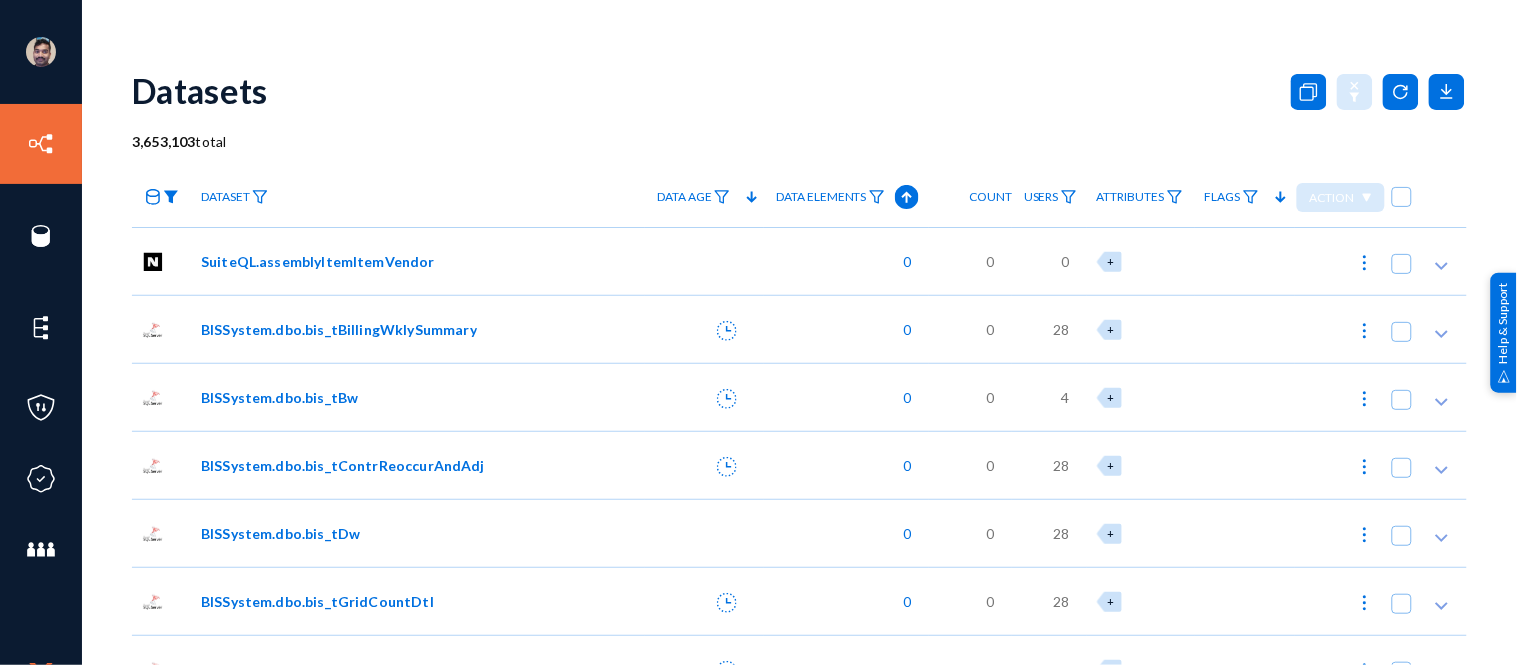 click 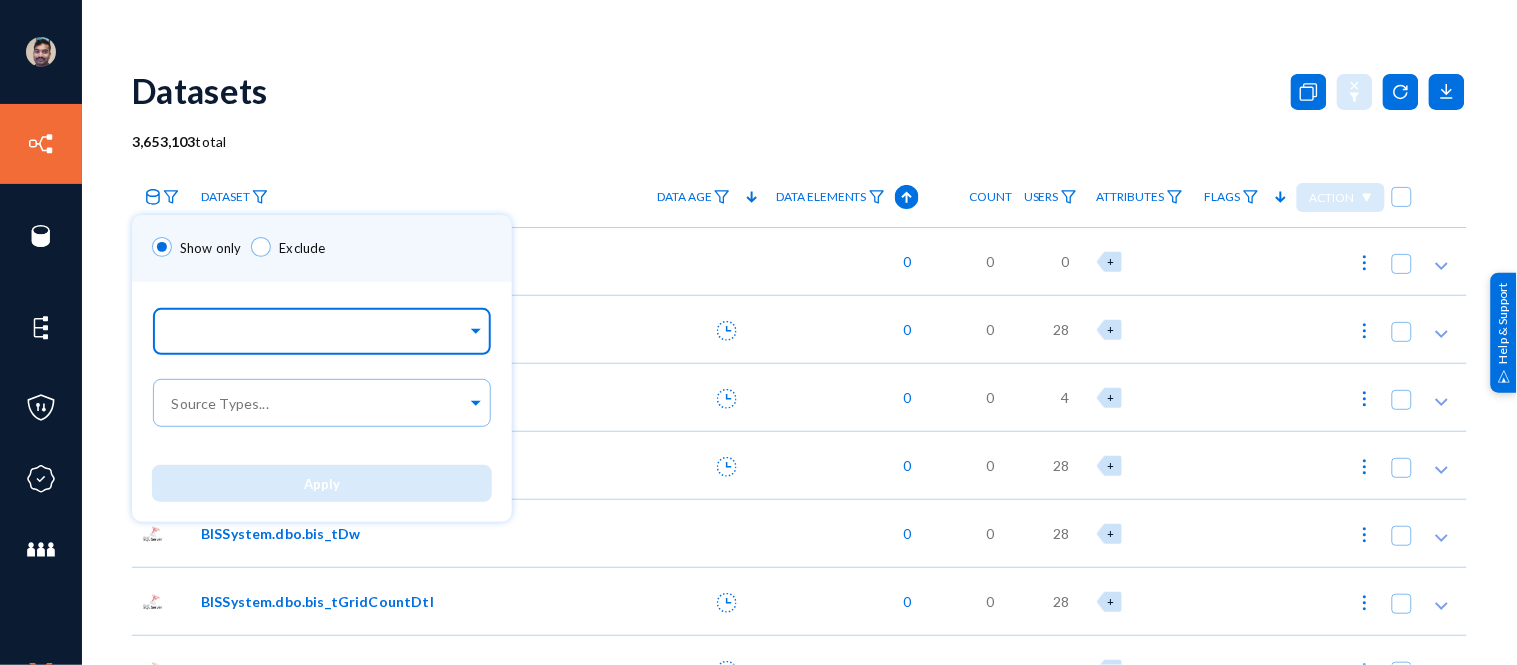 click at bounding box center (317, 334) 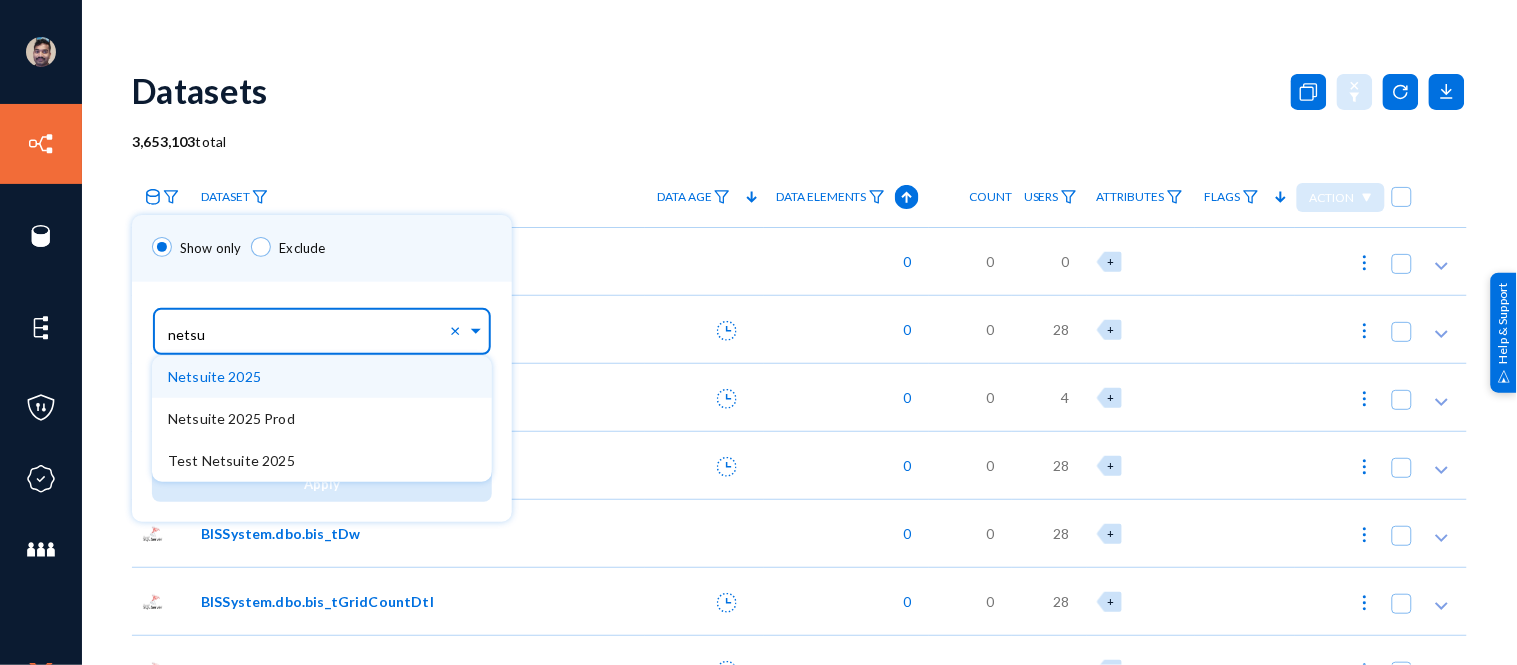 type on "netsui" 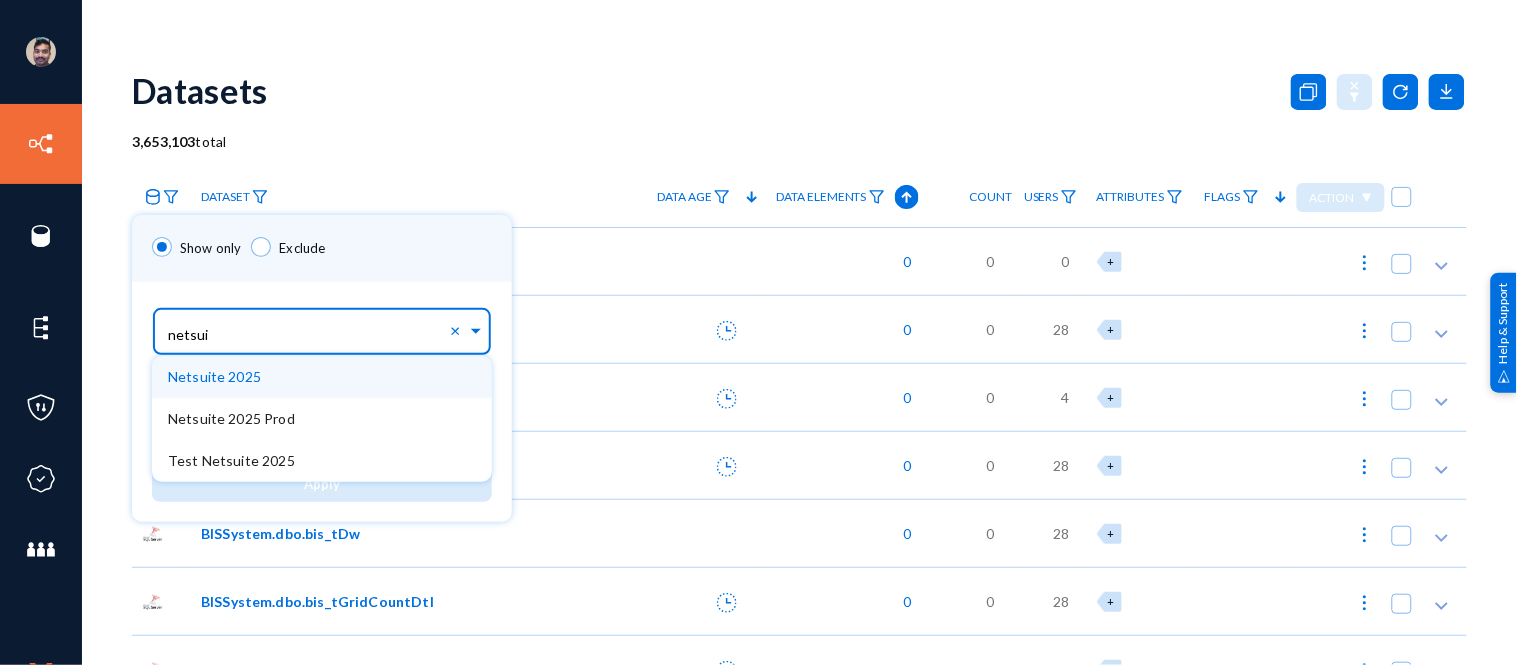 click on "Netsuite 2025" at bounding box center [214, 376] 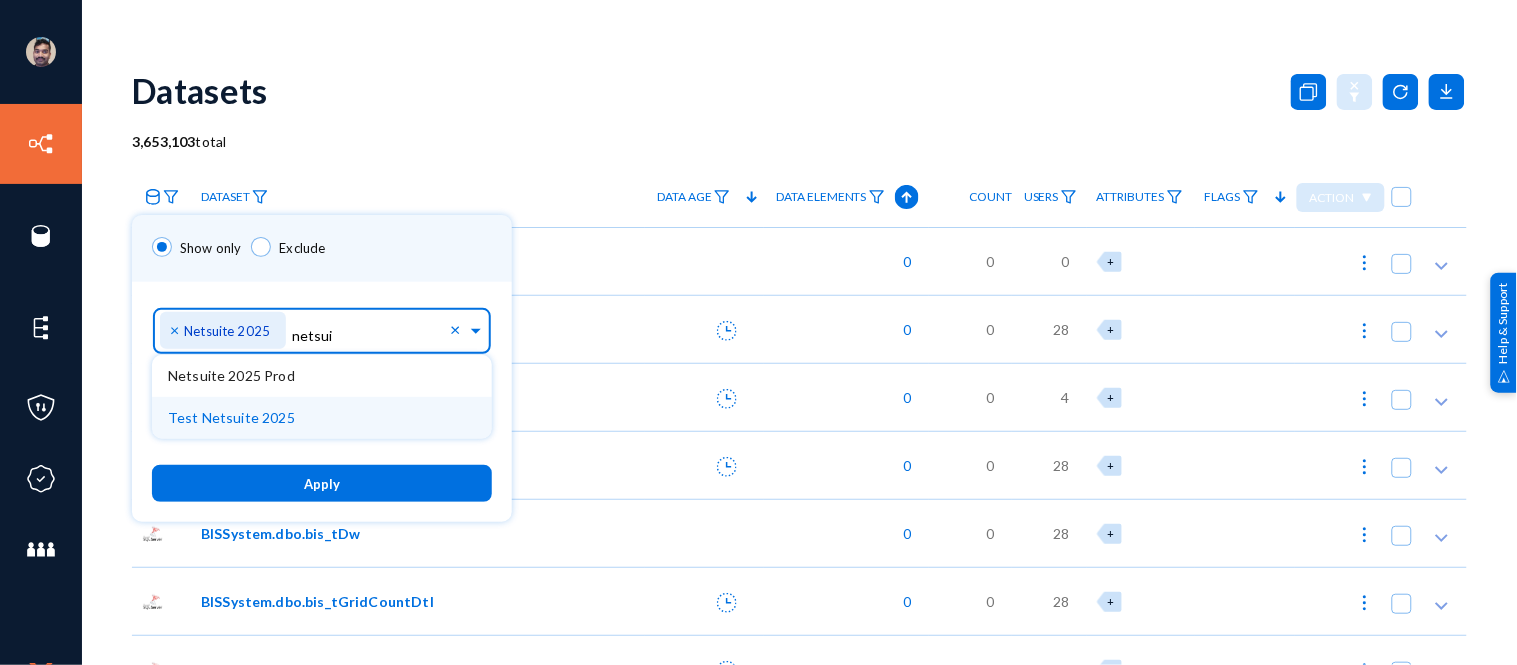 type 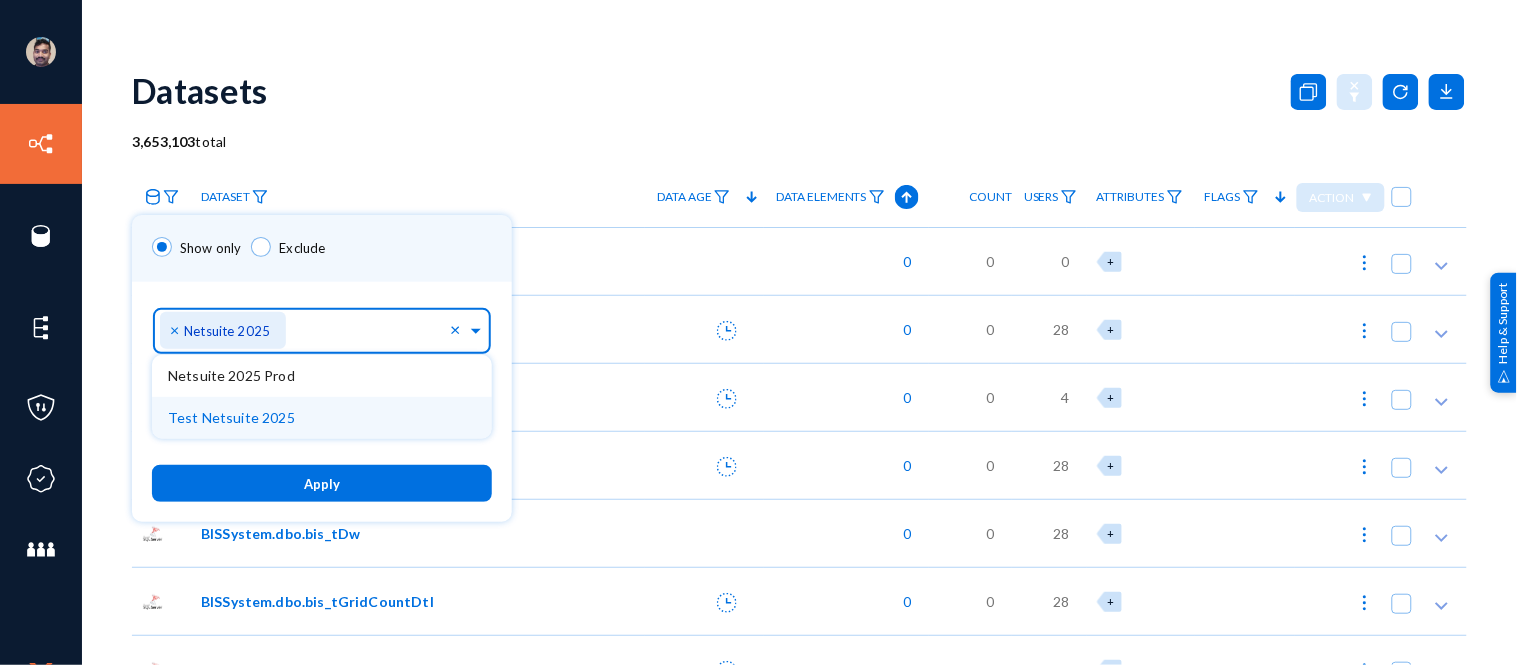 click on "Apply" at bounding box center (322, 483) 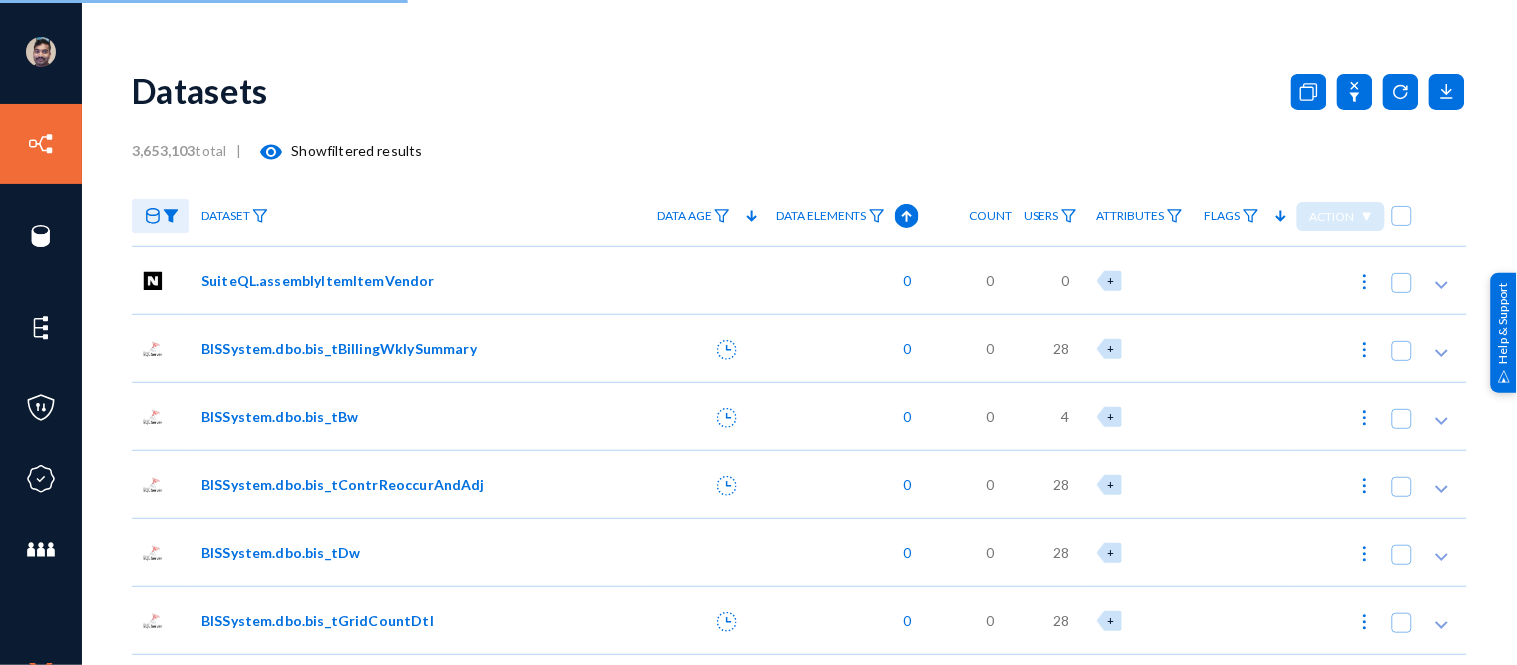checkbox on "true" 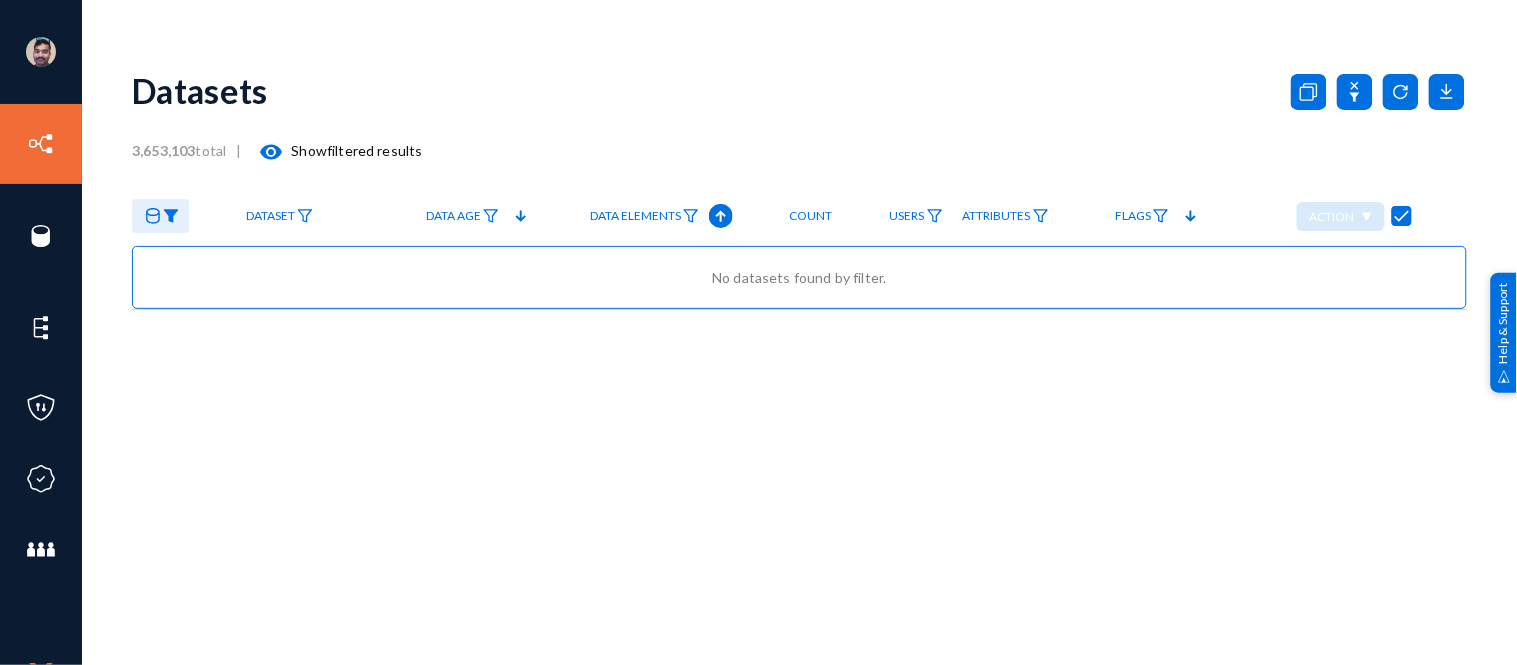 click on "Datasets" 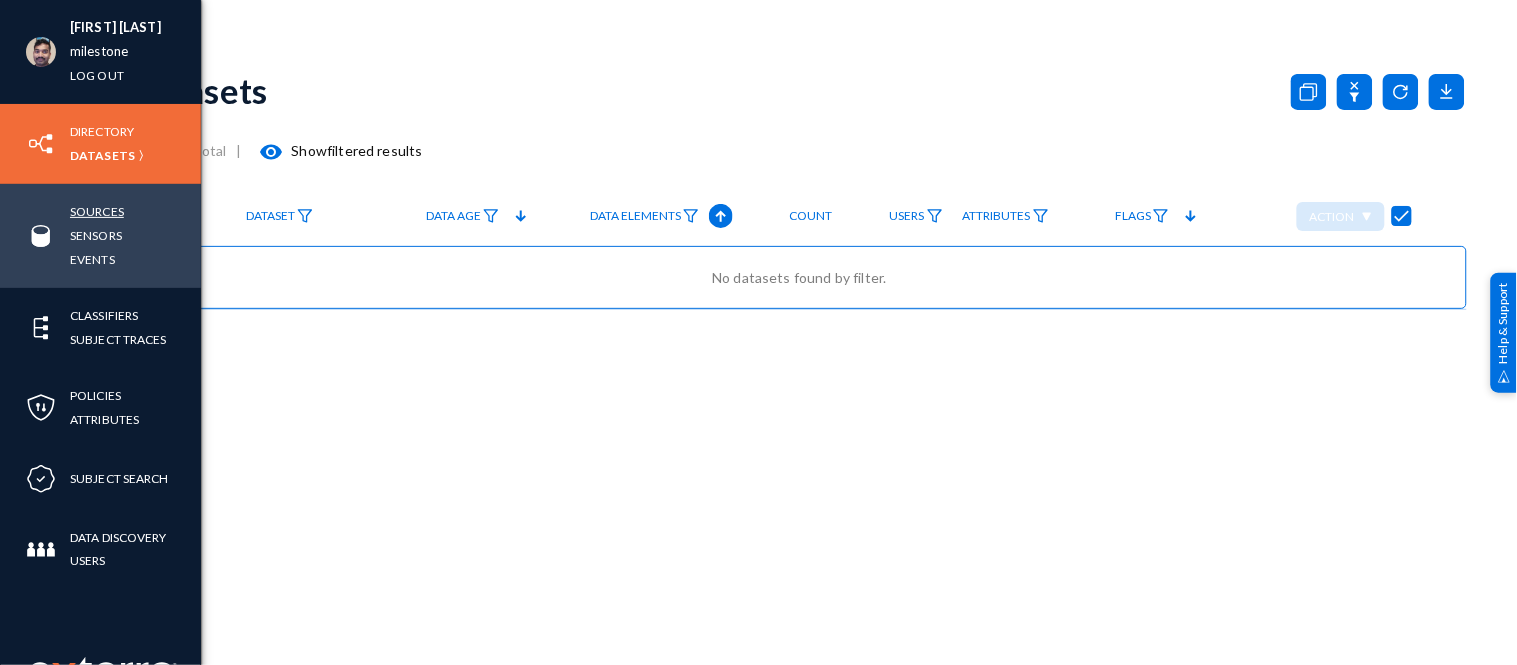 click on "Sources" at bounding box center (97, 211) 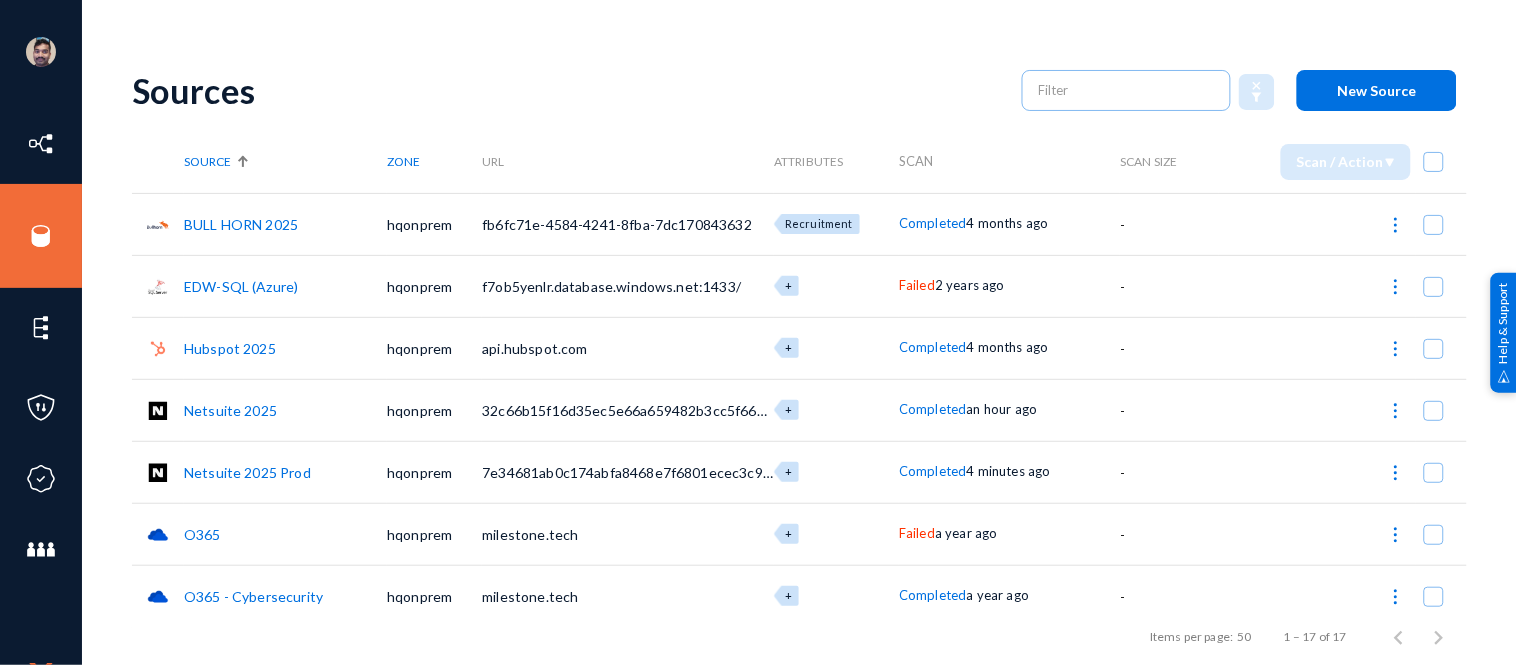 click on "Netsuite 2025" 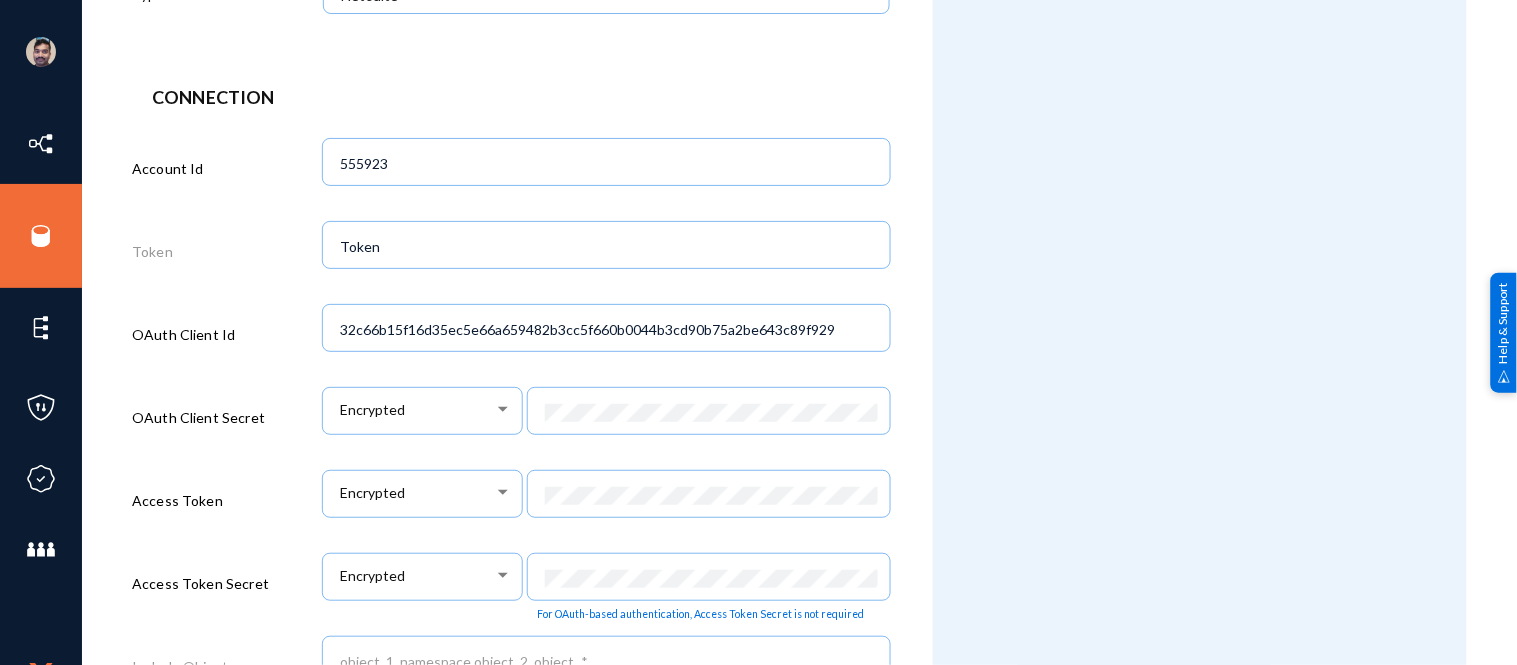 scroll, scrollTop: 846, scrollLeft: 0, axis: vertical 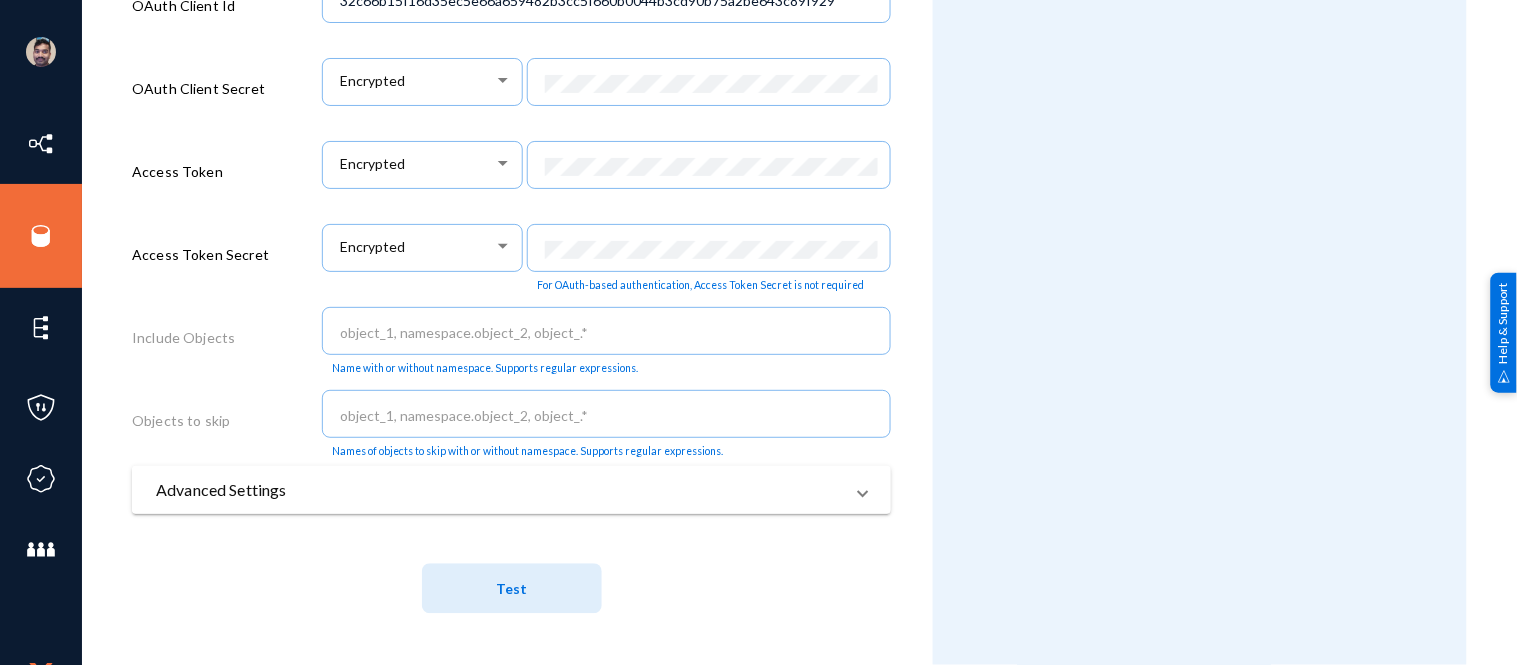 click on "Advanced Settings" at bounding box center [499, 490] 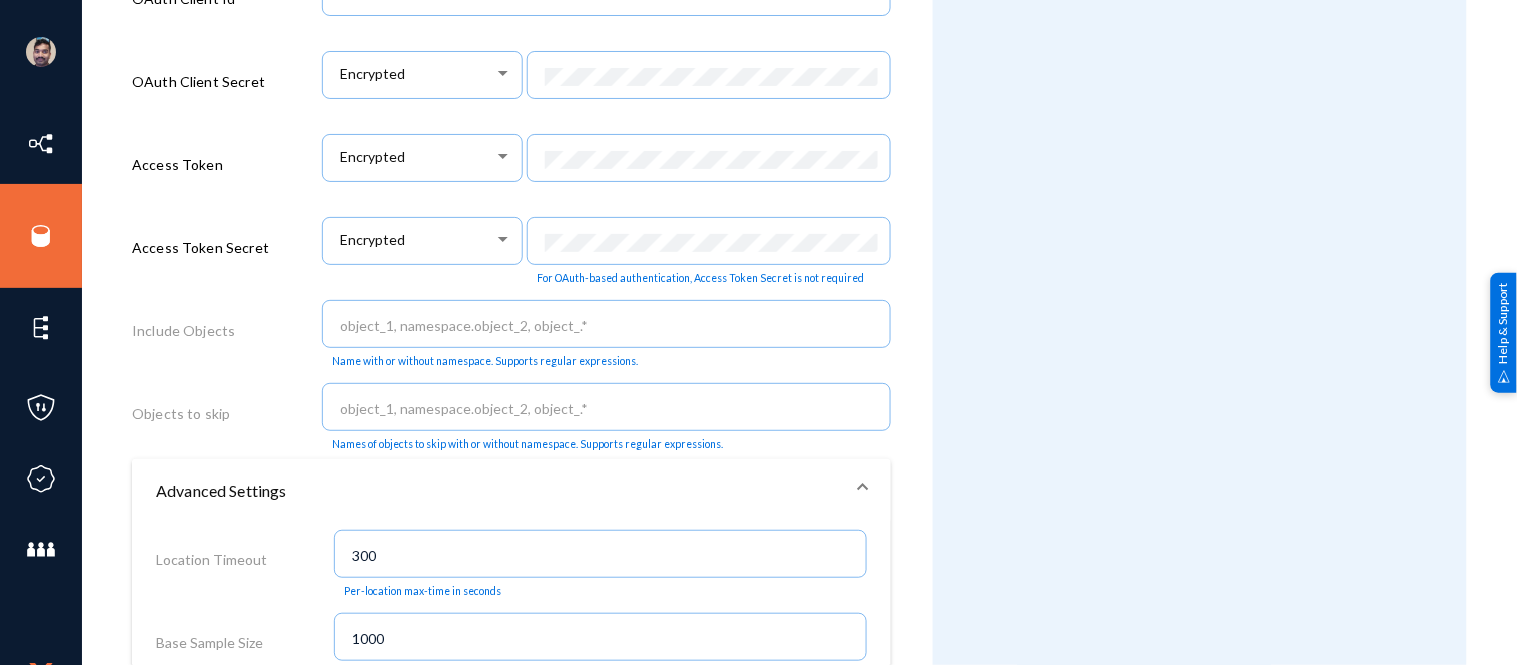 scroll, scrollTop: 1577, scrollLeft: 0, axis: vertical 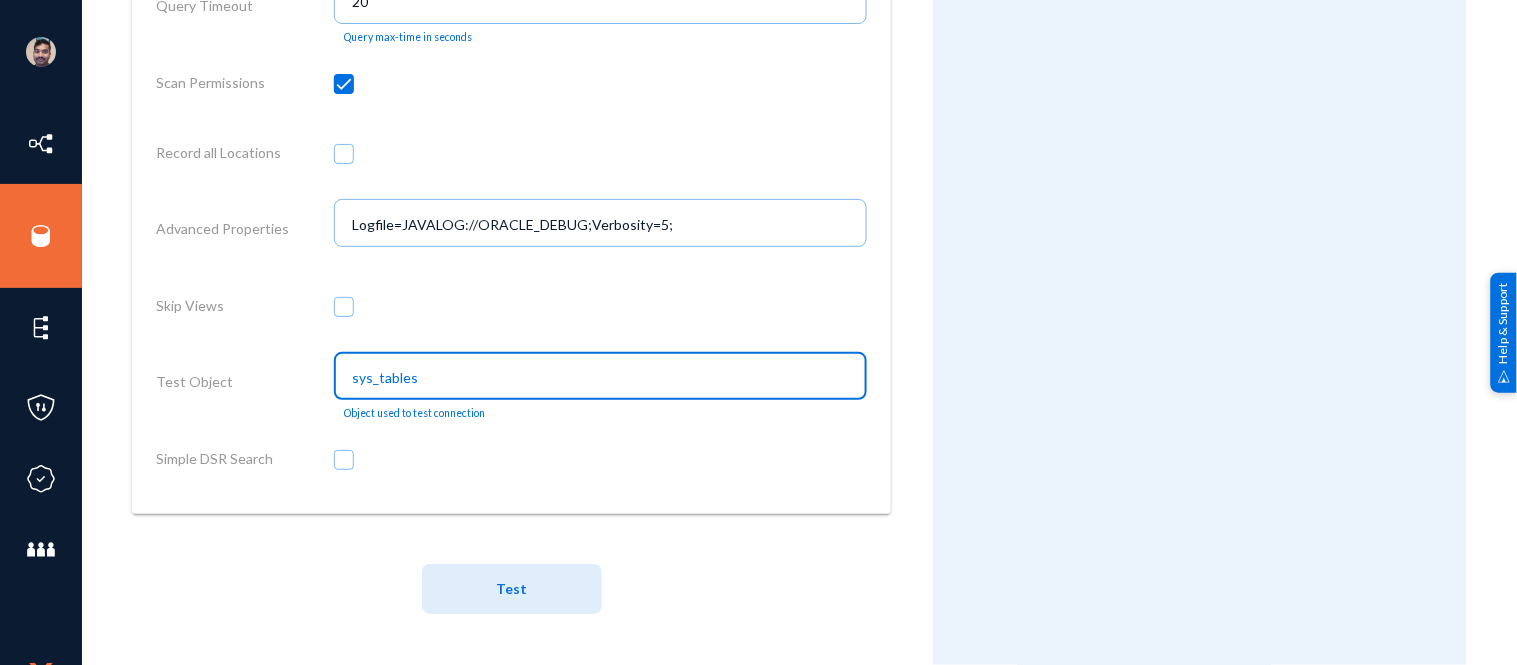 drag, startPoint x: 436, startPoint y: 380, endPoint x: 187, endPoint y: 344, distance: 251.58894 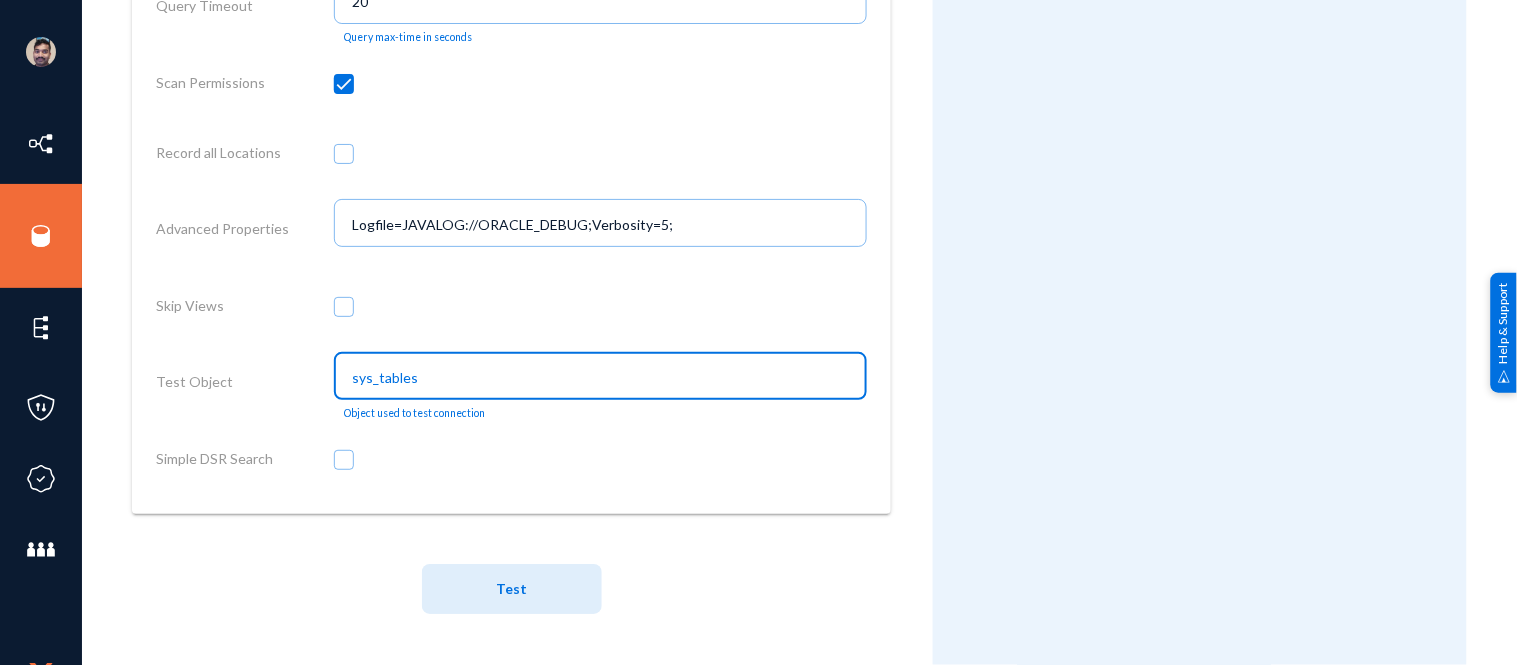 click on "Test Object sys_tables Object used to test connection" at bounding box center (511, 386) 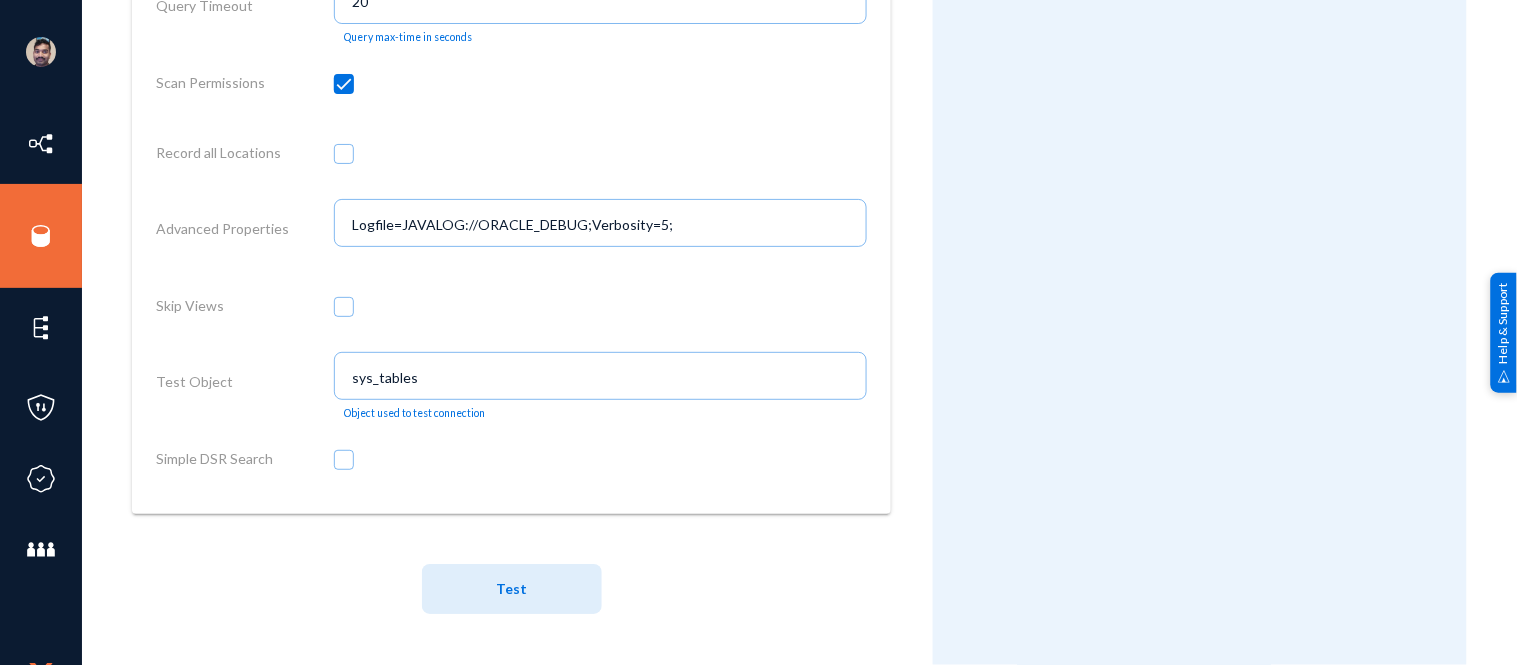 click at bounding box center [600, 310] 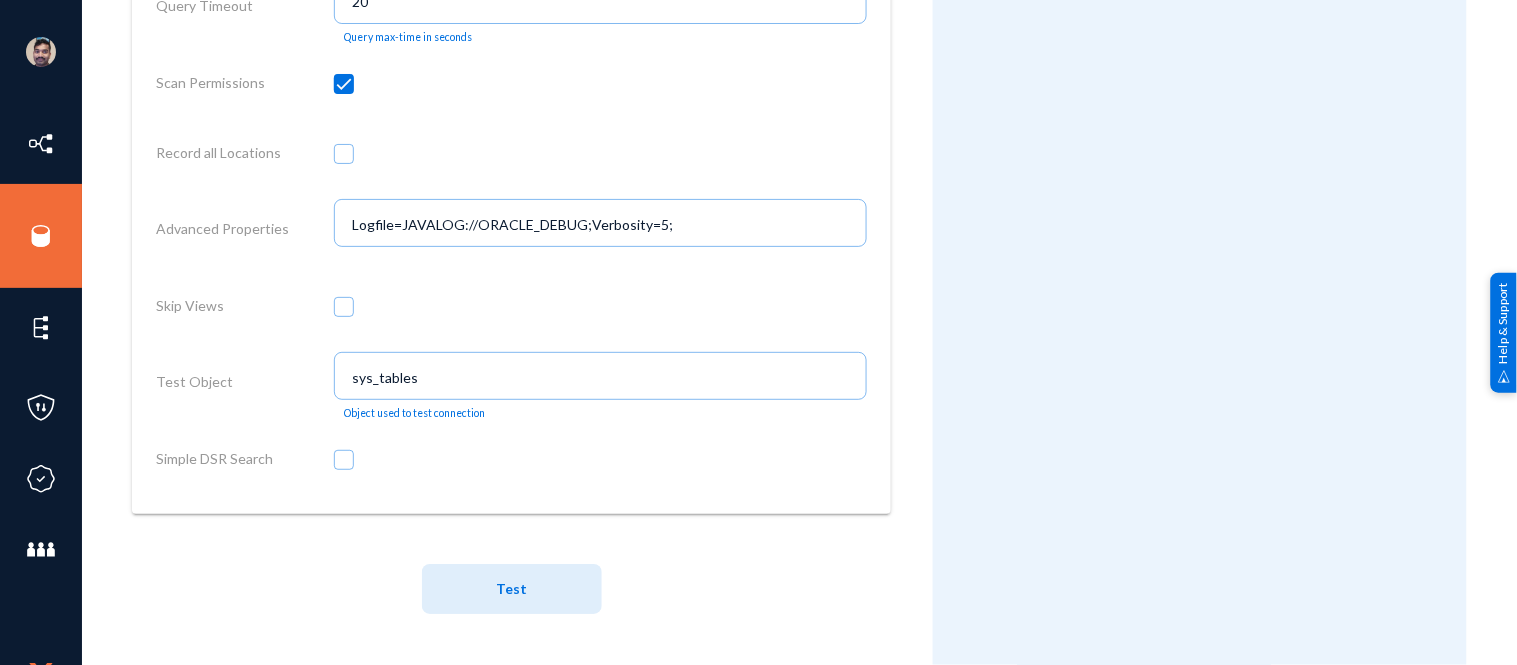 click on "Test" 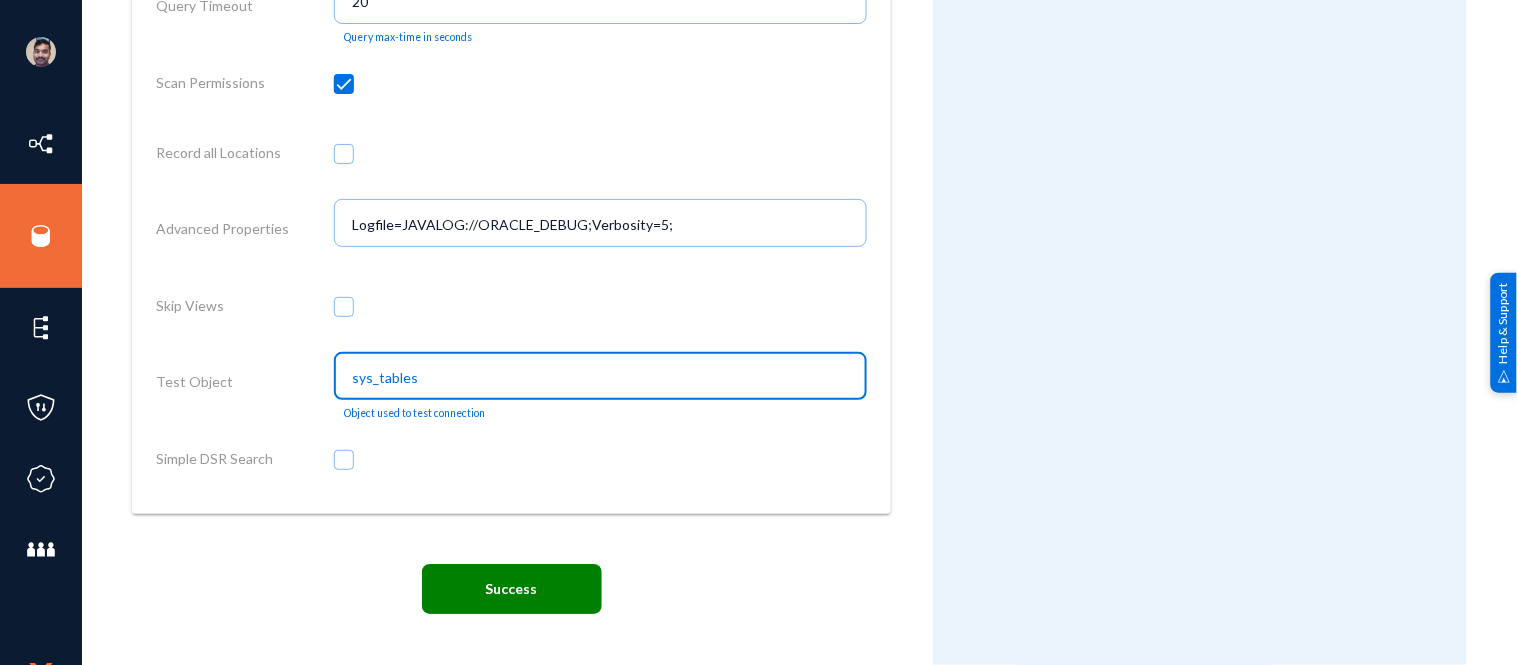 drag, startPoint x: 423, startPoint y: 370, endPoint x: 260, endPoint y: 346, distance: 164.7574 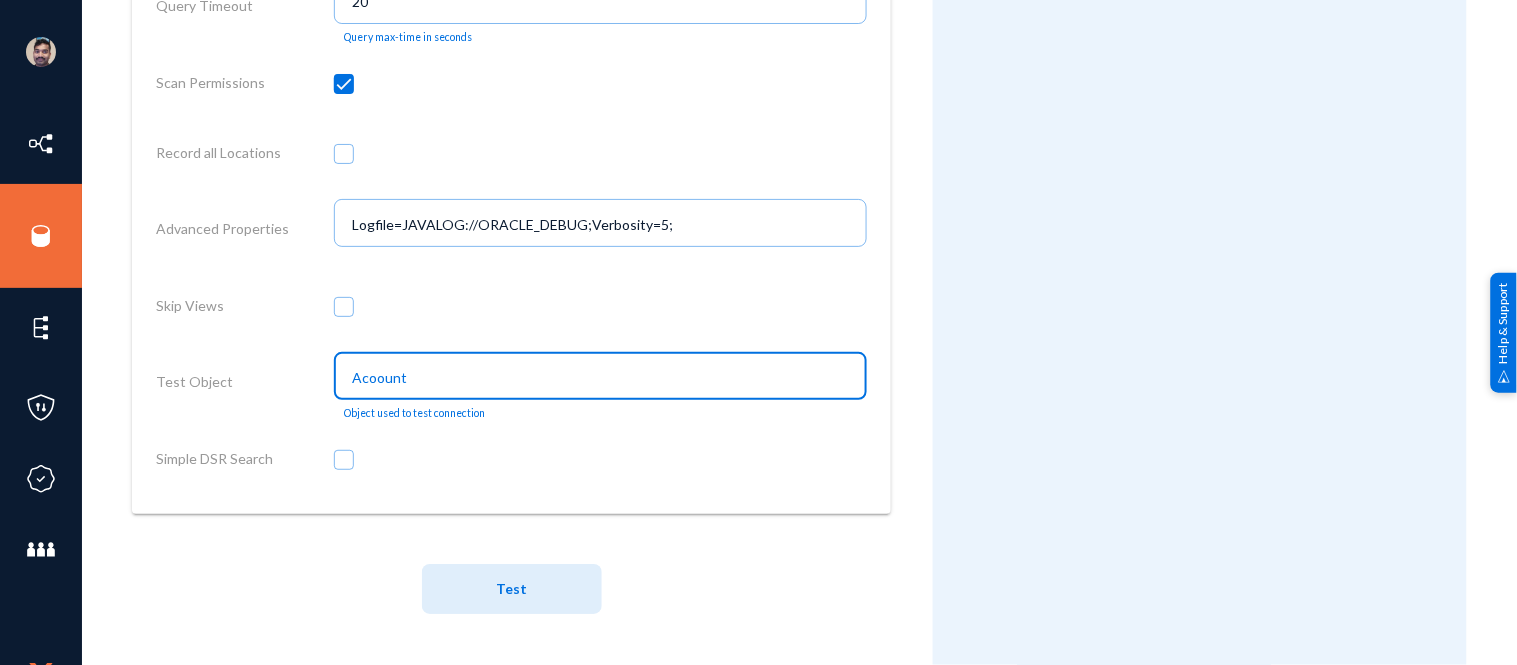 type on "Acoount" 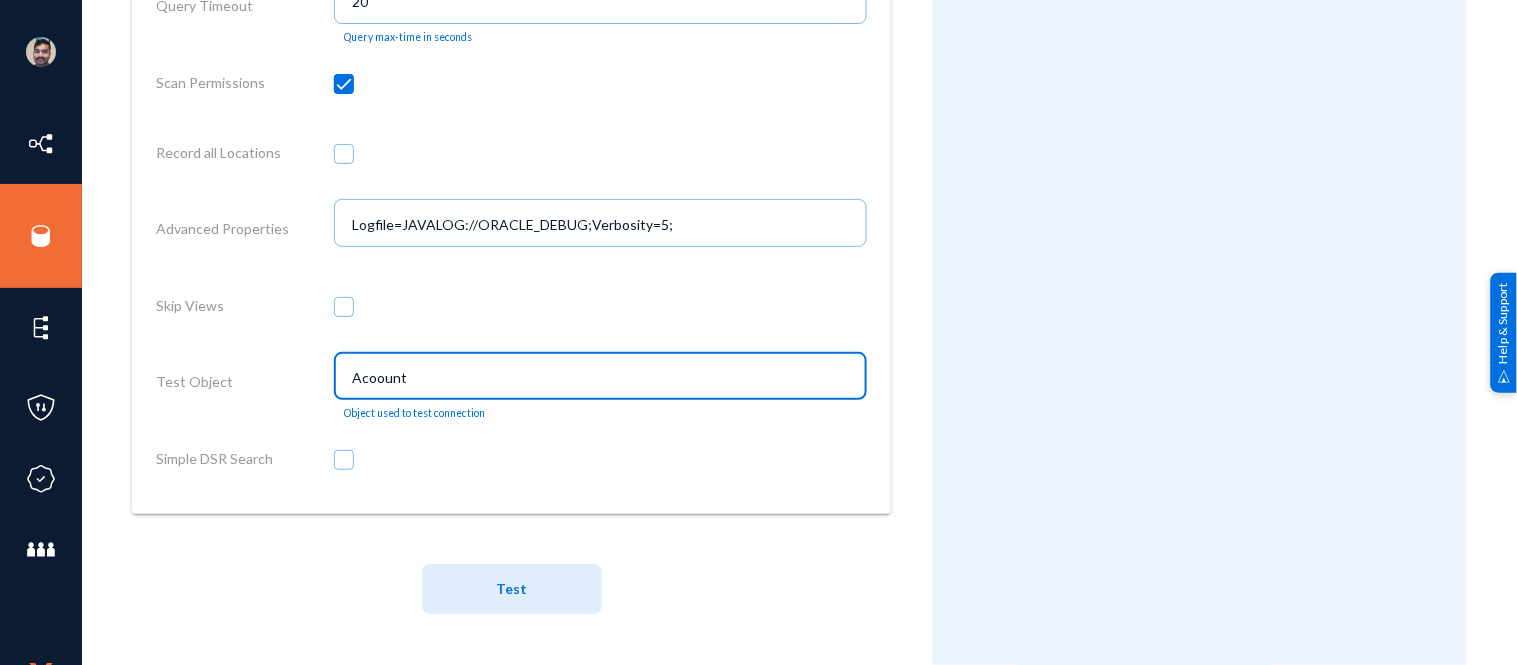 click on "Test" 